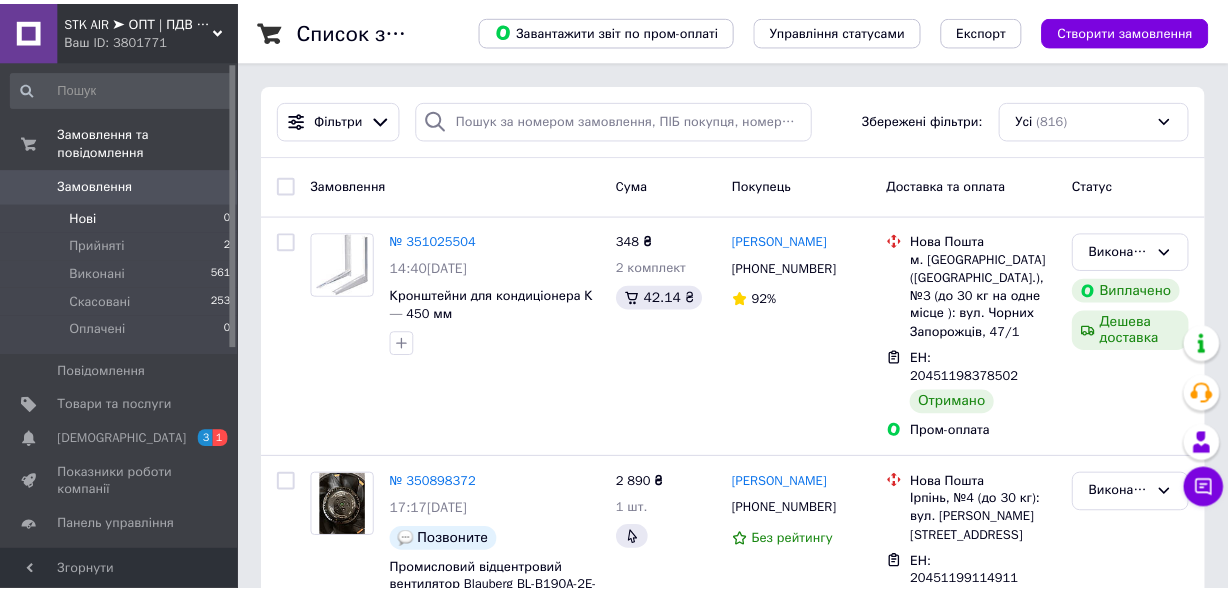 scroll, scrollTop: 0, scrollLeft: 0, axis: both 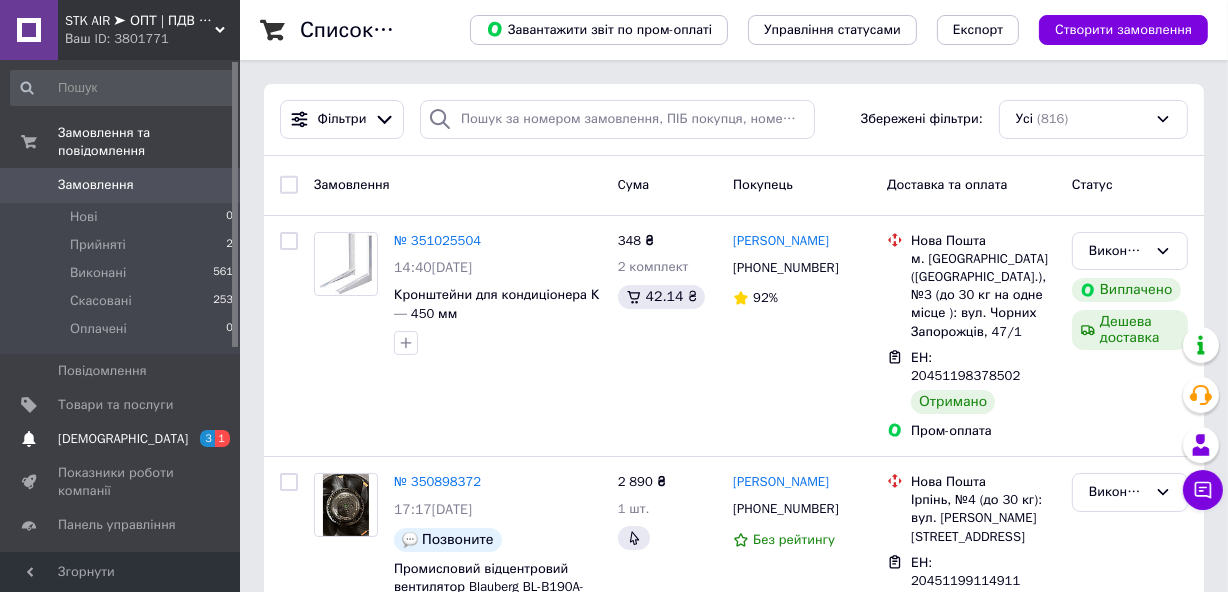 click on "Сповіщення 3 1" at bounding box center [122, 439] 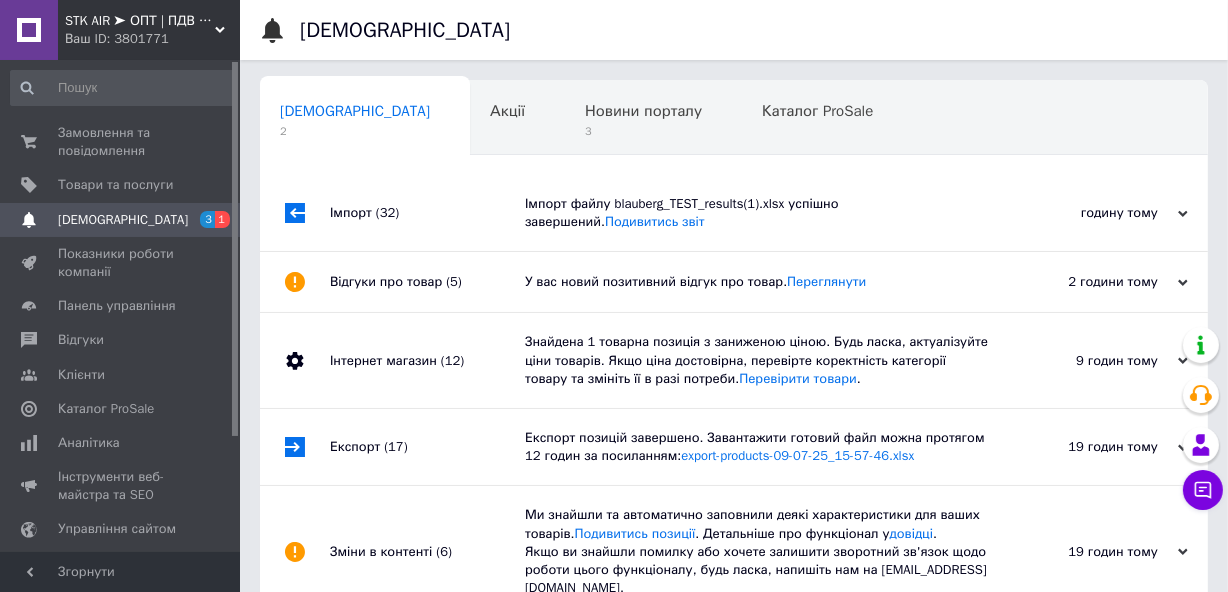 scroll, scrollTop: 0, scrollLeft: 2, axis: horizontal 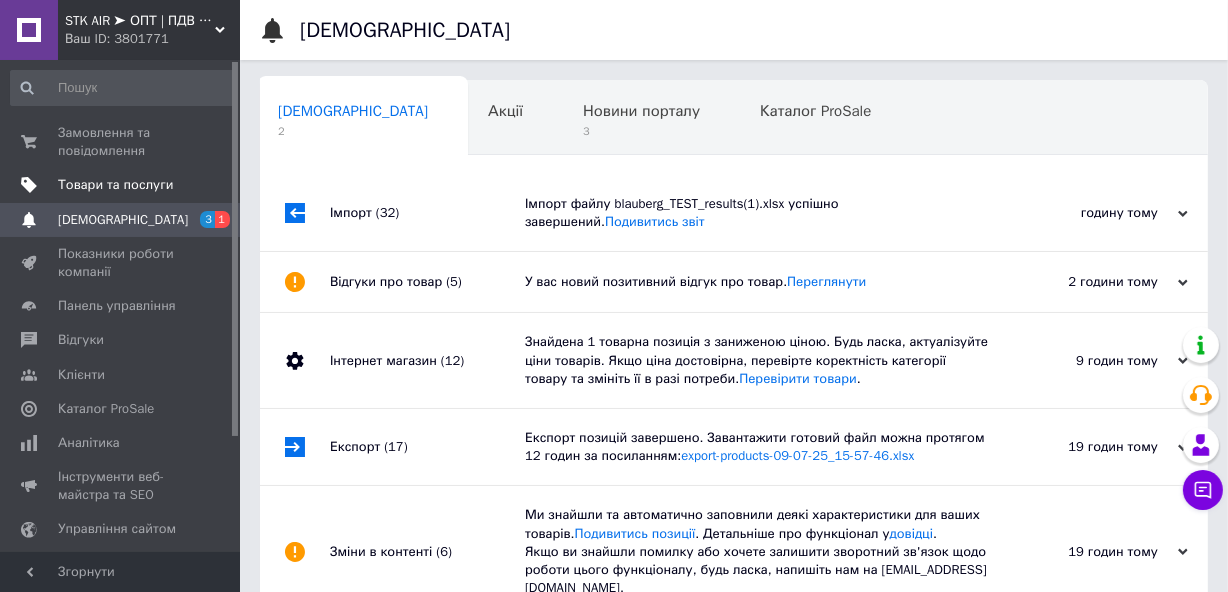 click on "Товари та послуги" at bounding box center (115, 185) 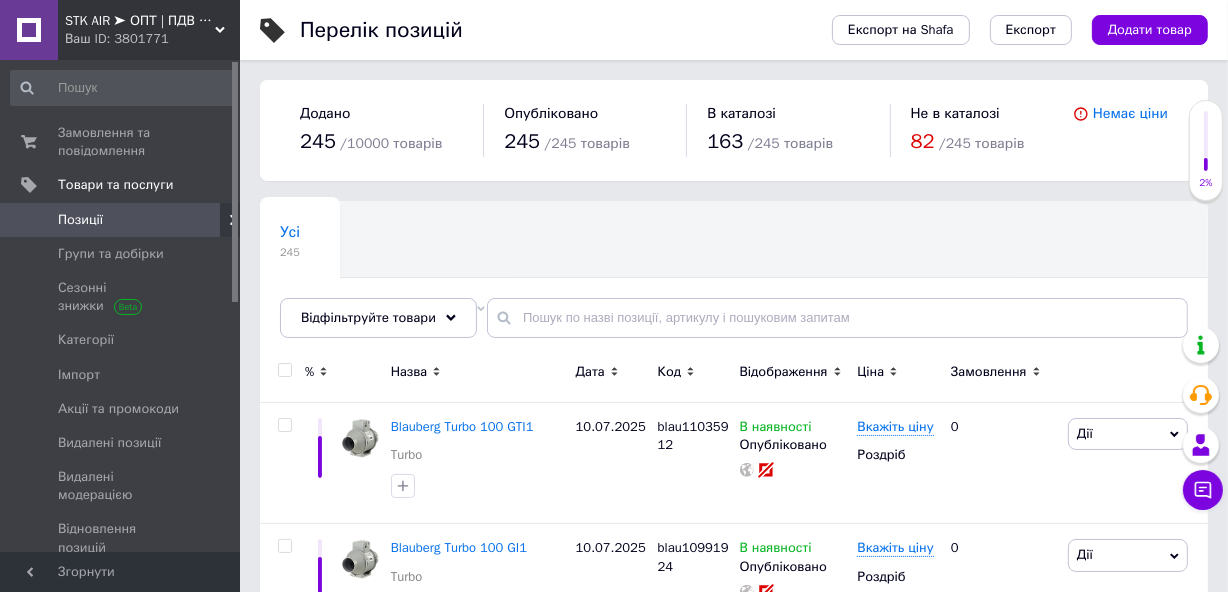 scroll, scrollTop: 90, scrollLeft: 0, axis: vertical 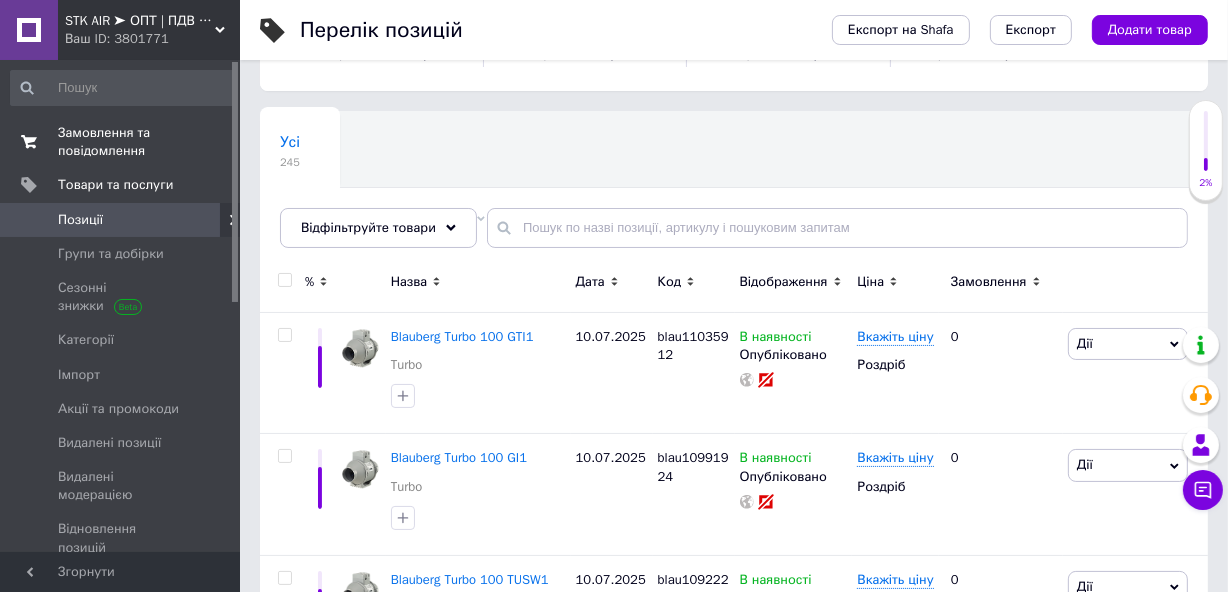 click on "Замовлення та повідомлення" at bounding box center [121, 142] 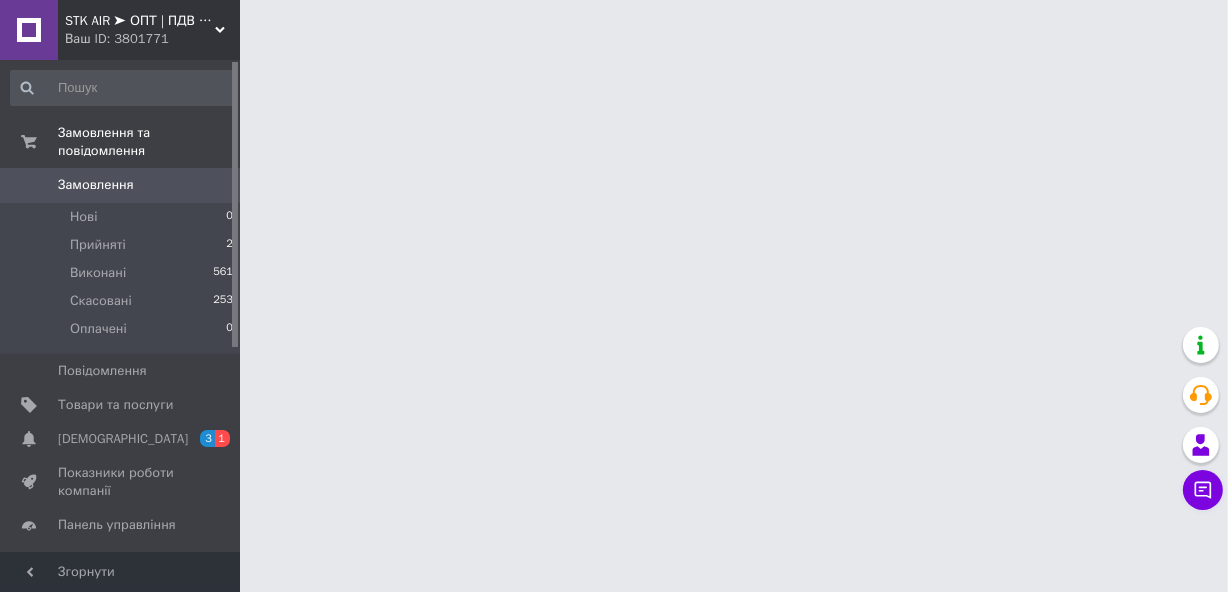 scroll, scrollTop: 0, scrollLeft: 0, axis: both 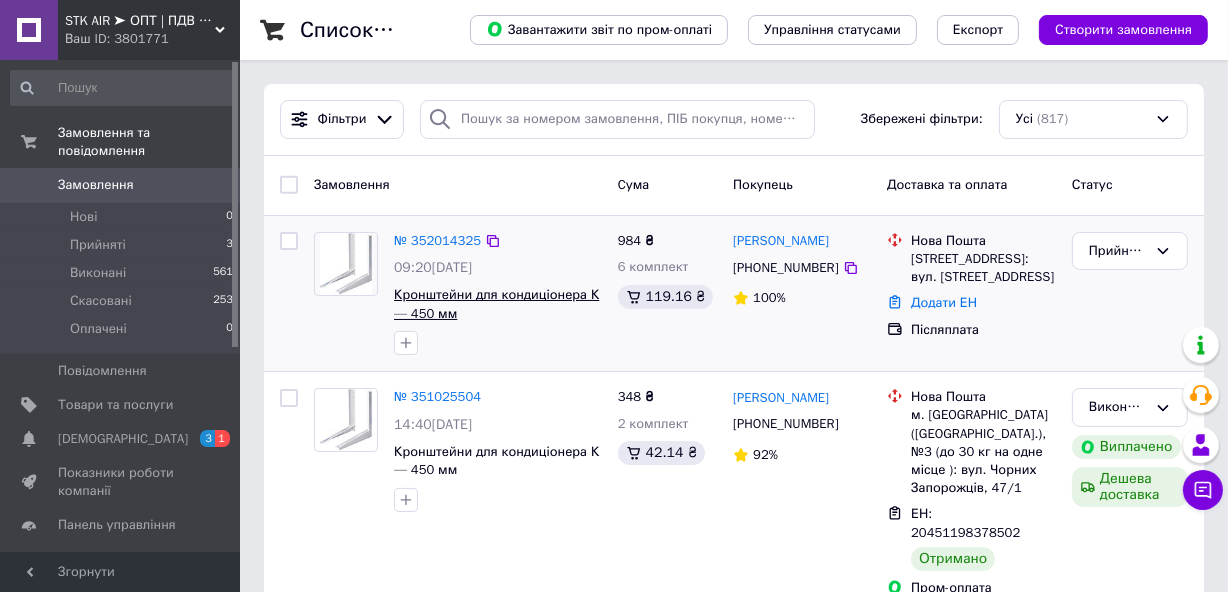 click on "Кронштейни для кондиціонера К — 450 мм" at bounding box center (496, 304) 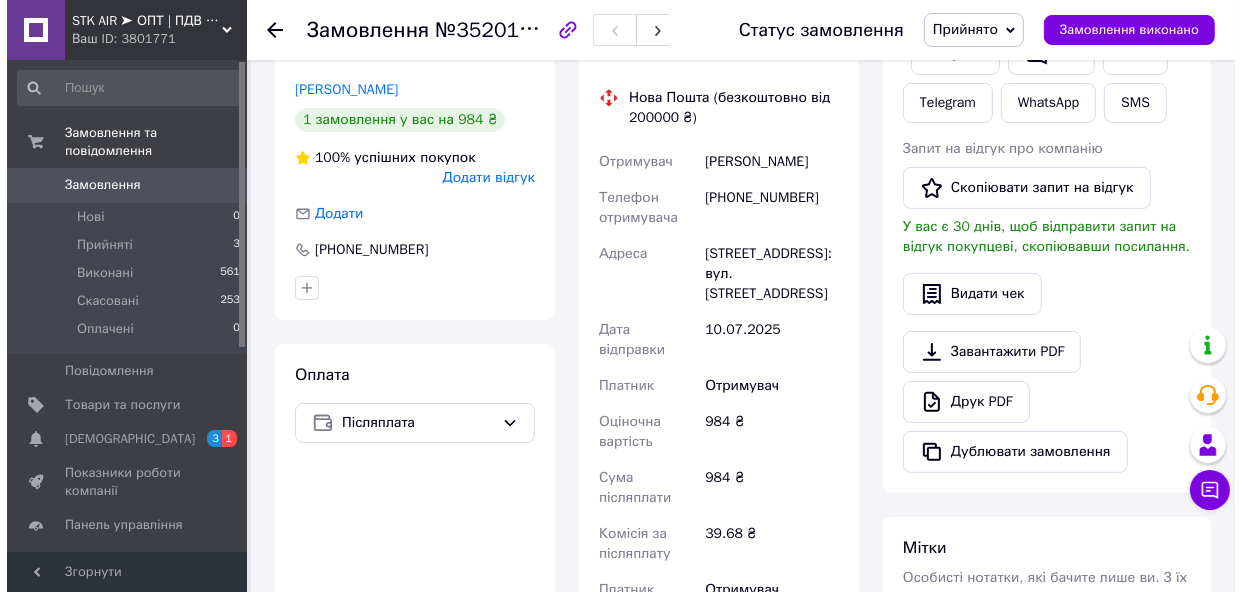 scroll, scrollTop: 272, scrollLeft: 0, axis: vertical 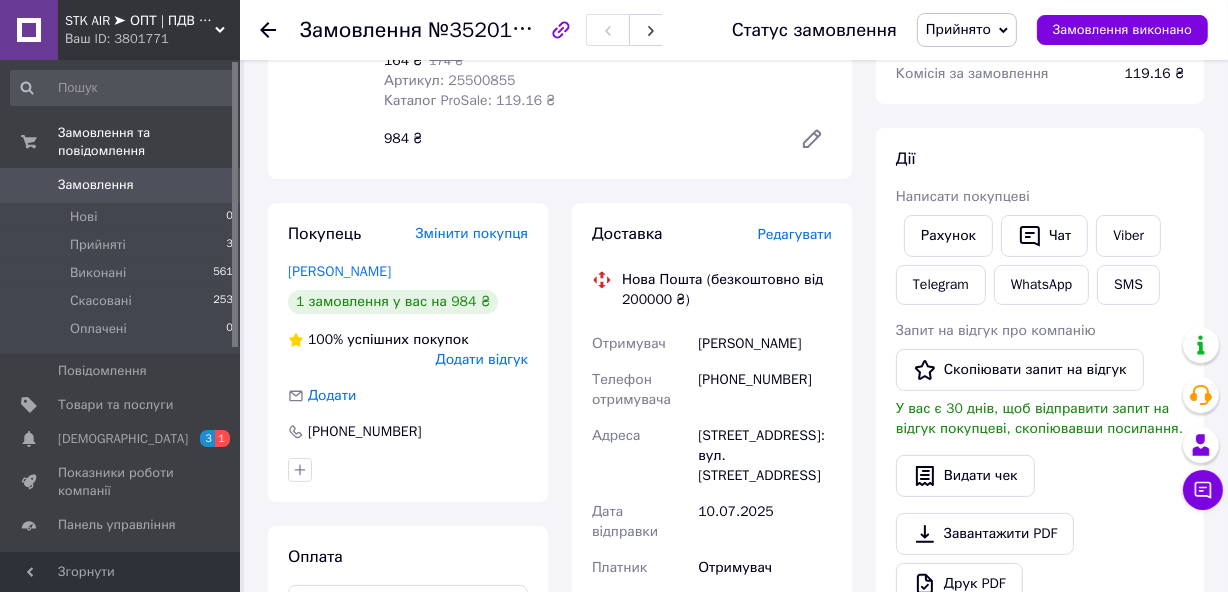 click on "Редагувати" at bounding box center [795, 234] 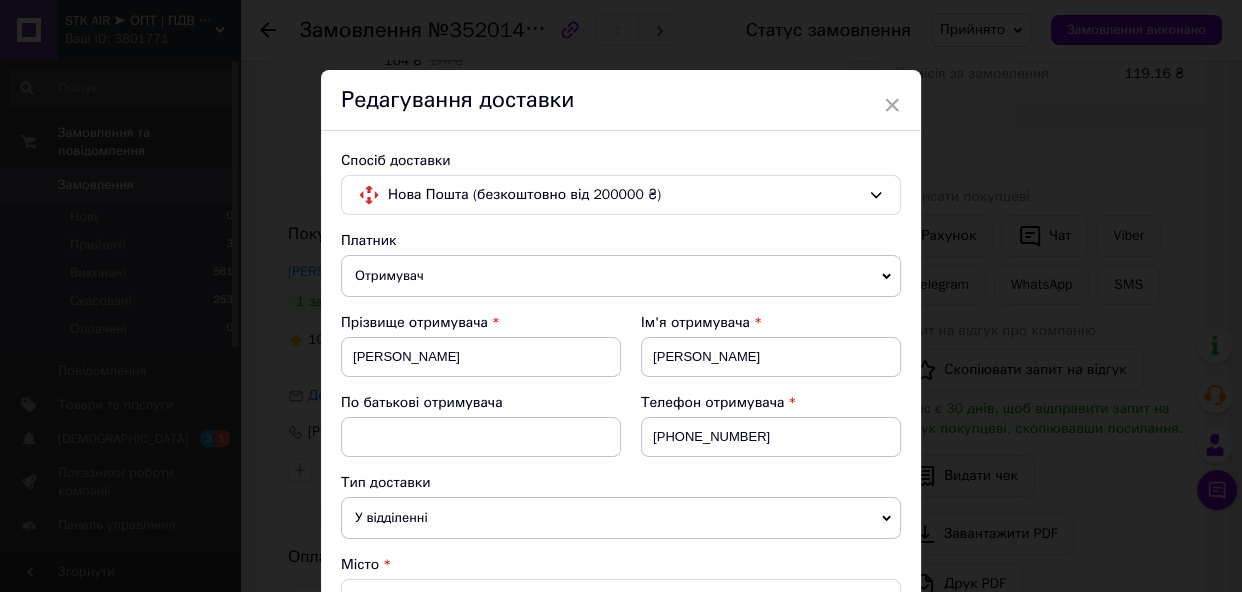 scroll, scrollTop: 363, scrollLeft: 0, axis: vertical 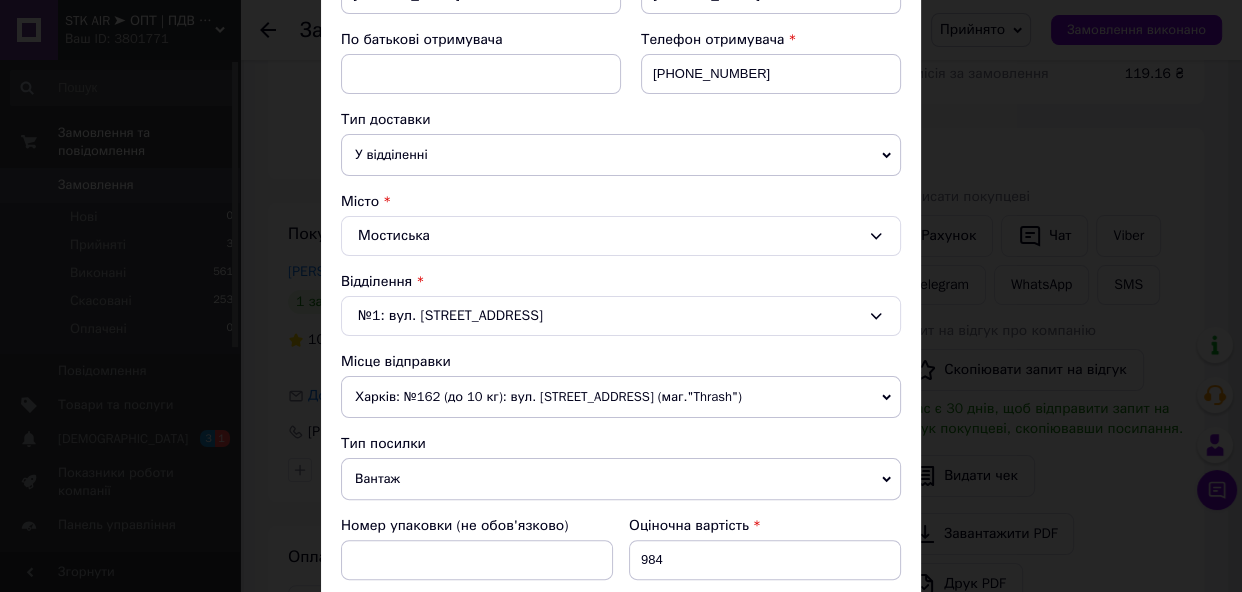 click 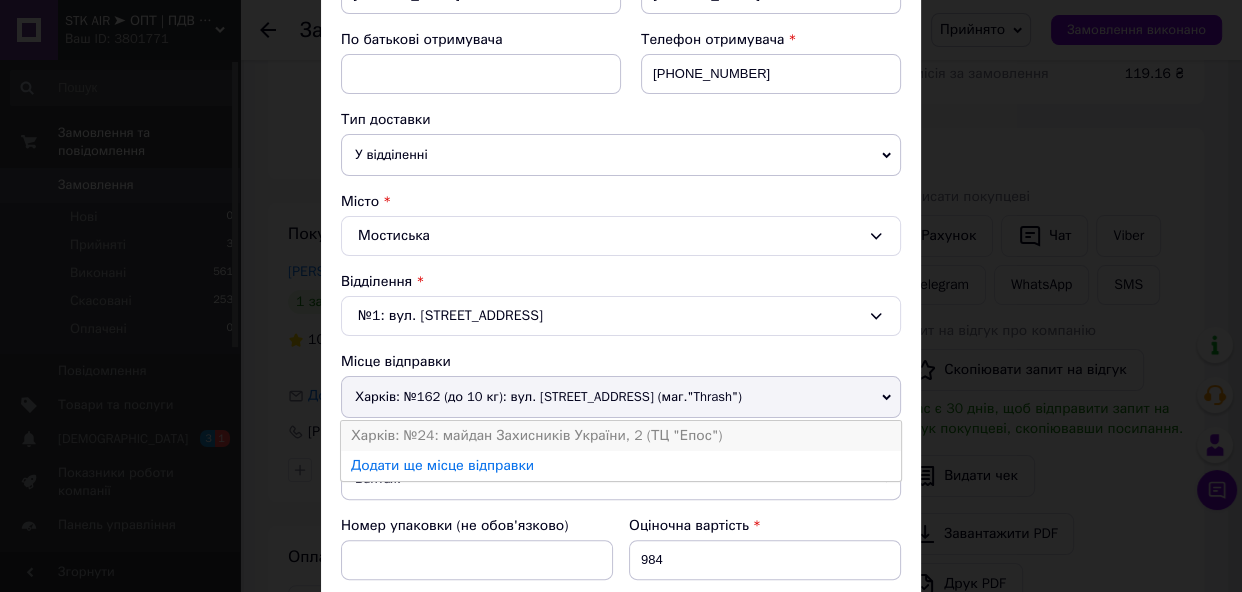 click on "Харків: №24: майдан Захисників України, 2 (ТЦ "Епос")" at bounding box center [621, 436] 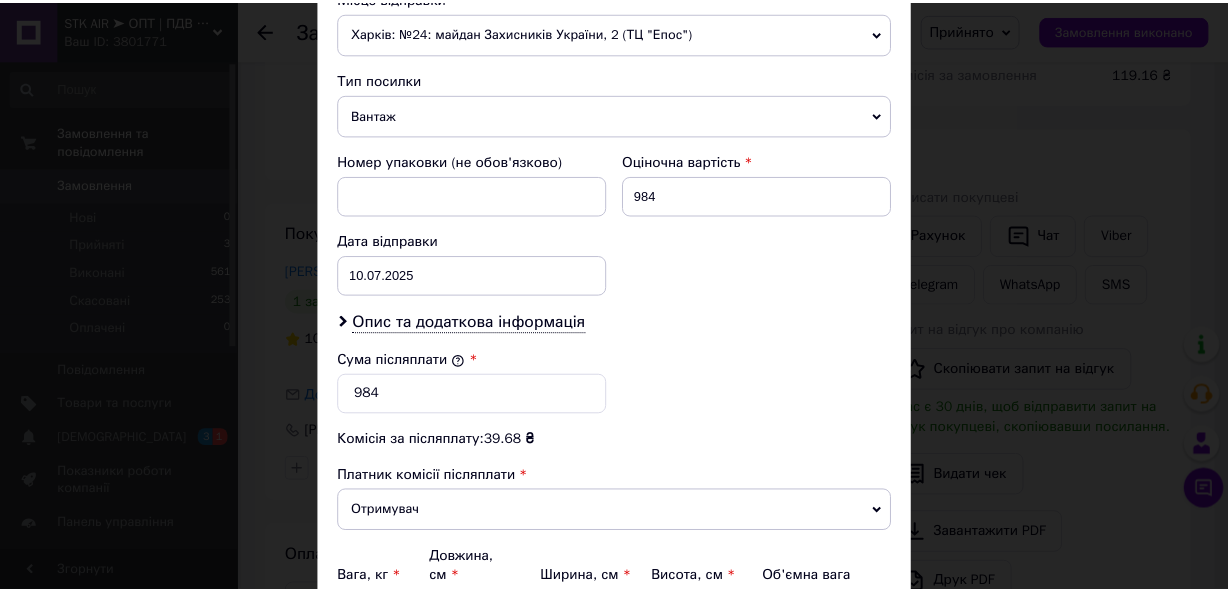 scroll, scrollTop: 930, scrollLeft: 0, axis: vertical 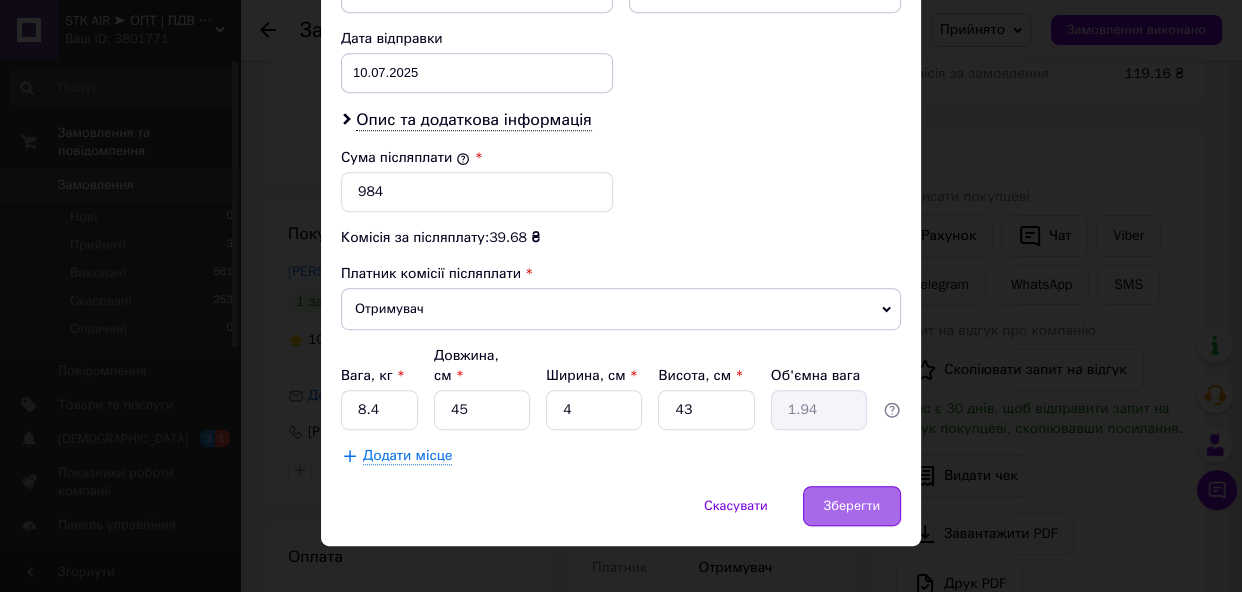 click on "Зберегти" at bounding box center [852, 506] 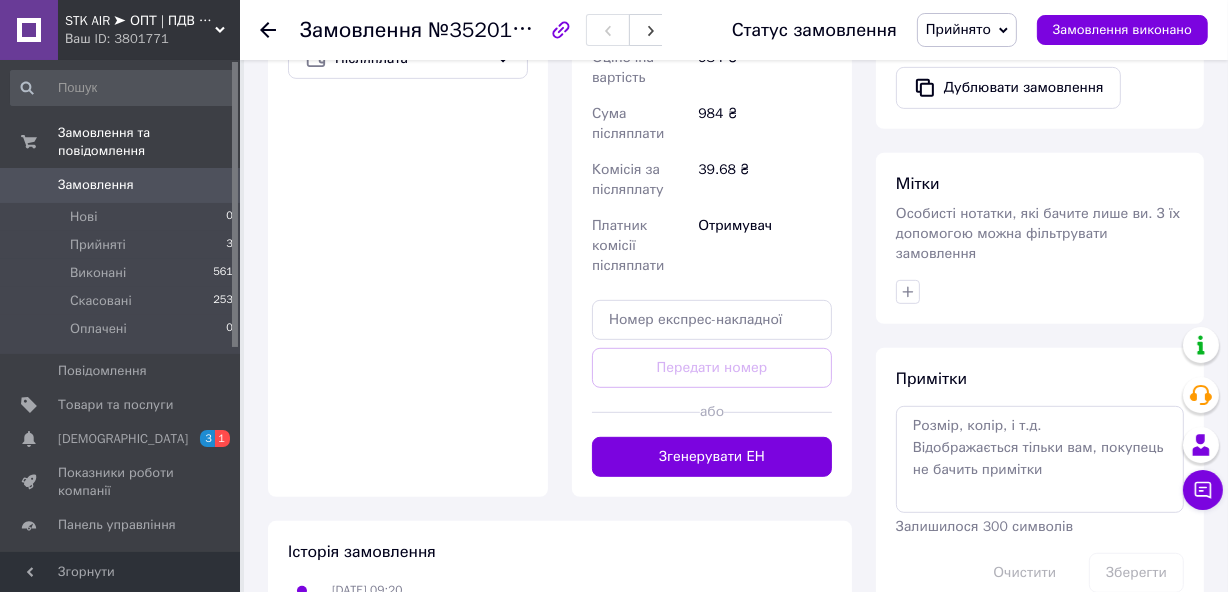 scroll, scrollTop: 1000, scrollLeft: 0, axis: vertical 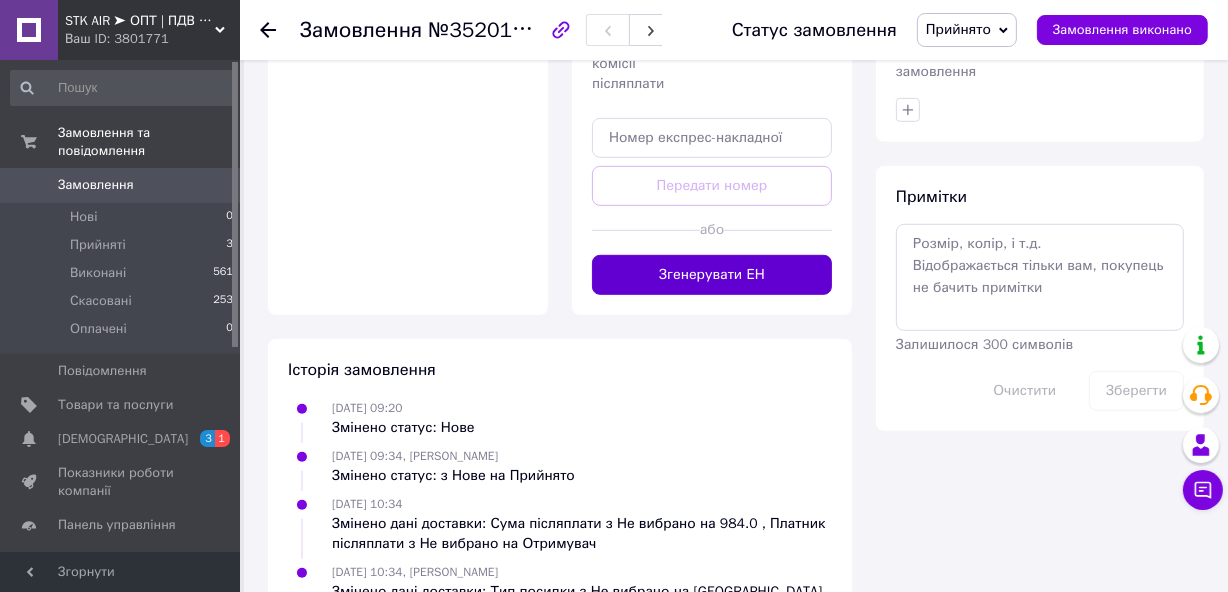 click on "Згенерувати ЕН" at bounding box center [712, 275] 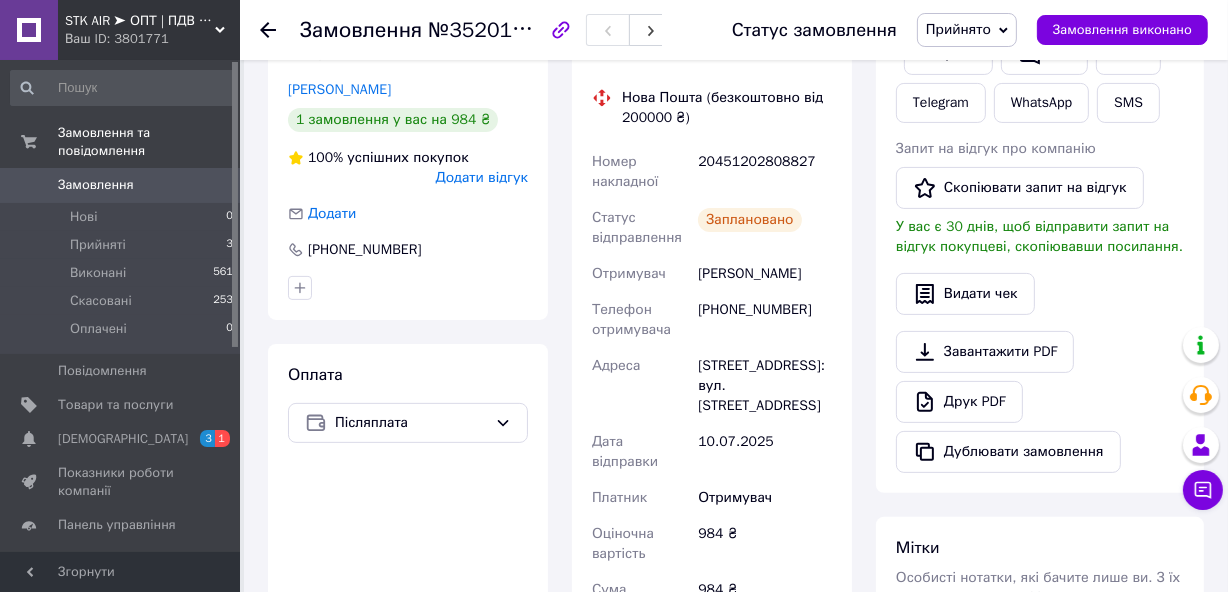 scroll, scrollTop: 181, scrollLeft: 0, axis: vertical 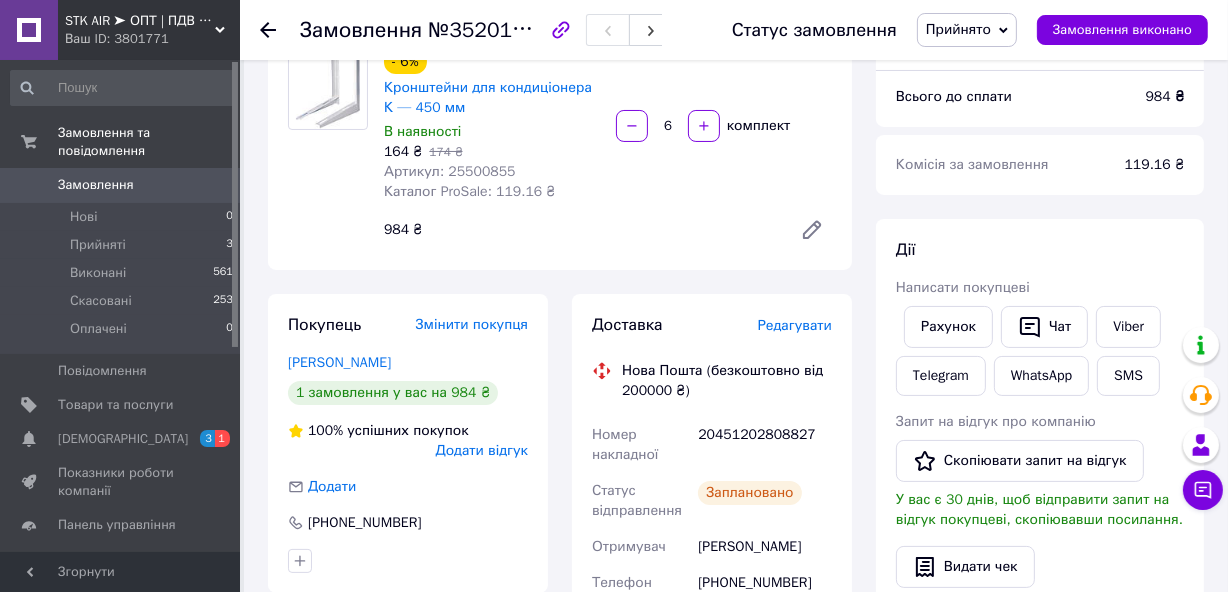 click 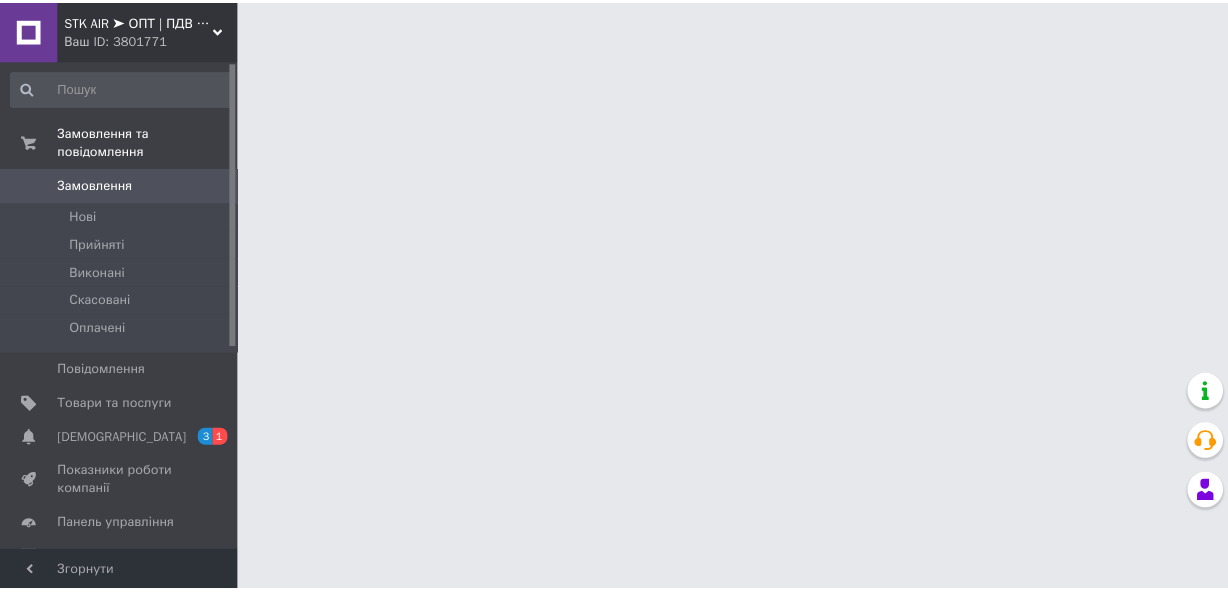 scroll, scrollTop: 0, scrollLeft: 0, axis: both 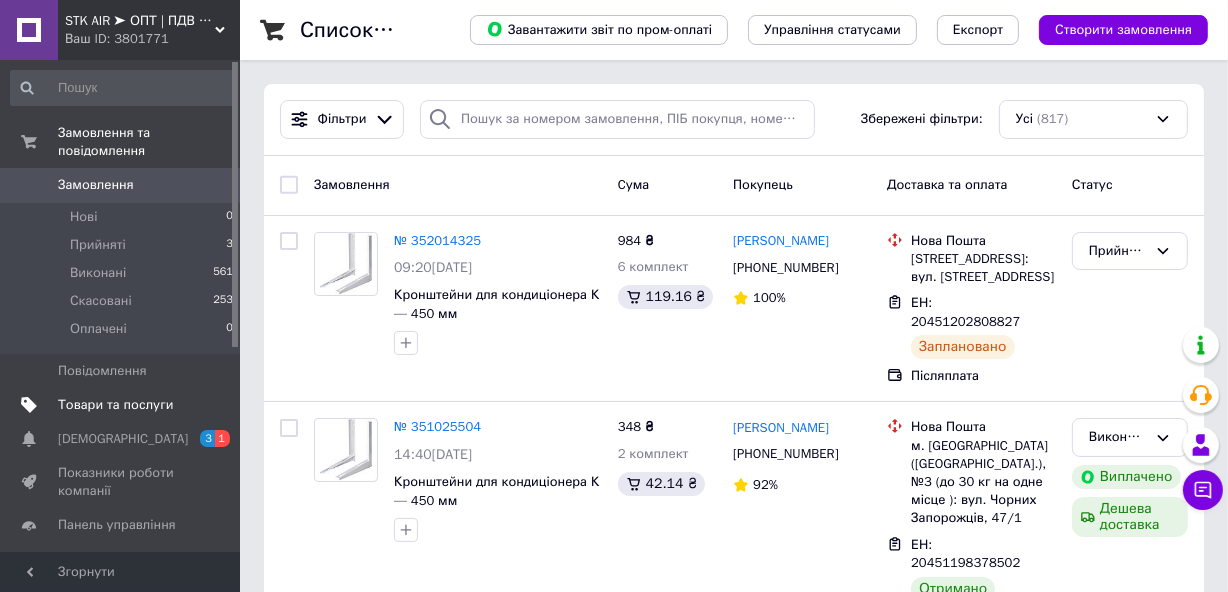 click on "Товари та послуги" at bounding box center (122, 405) 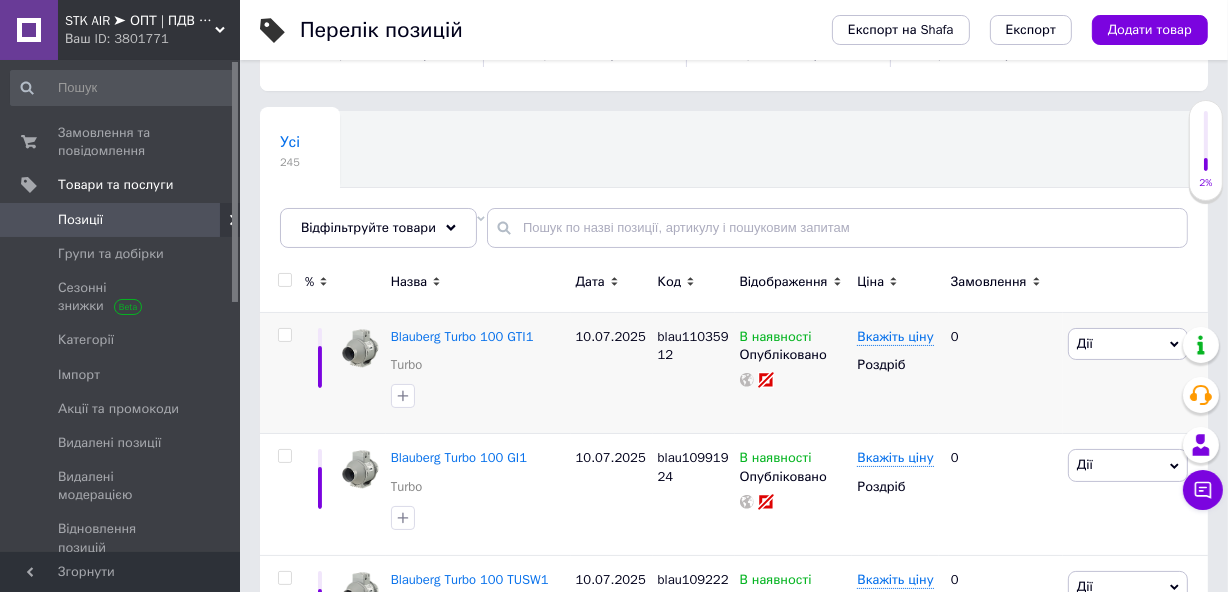 scroll, scrollTop: 272, scrollLeft: 0, axis: vertical 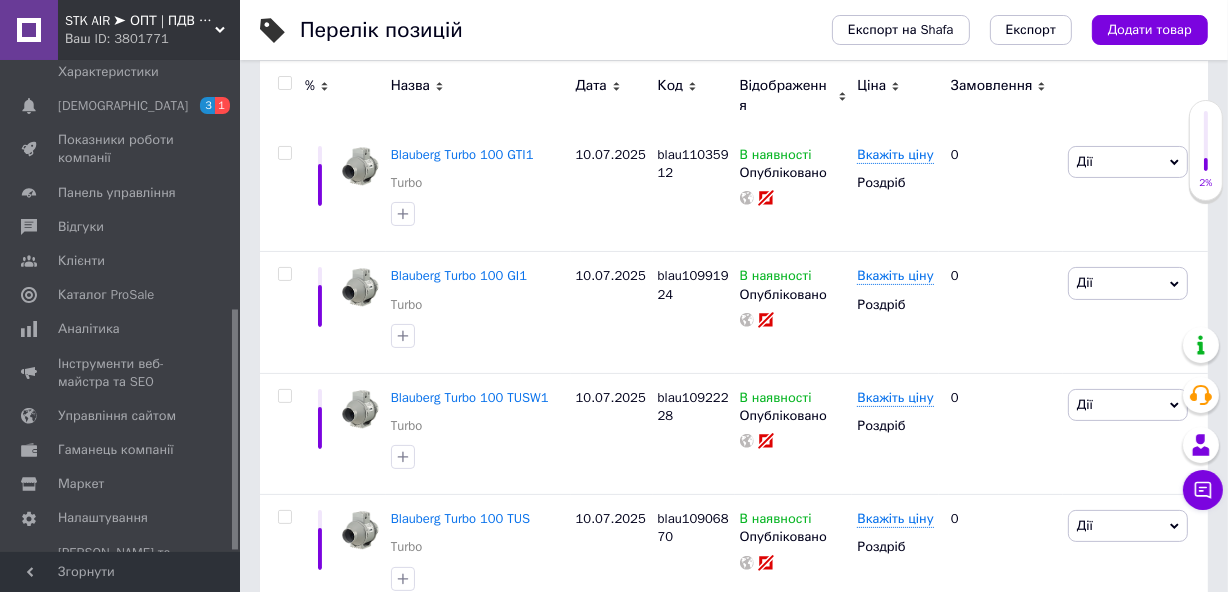 drag, startPoint x: 148, startPoint y: 350, endPoint x: 680, endPoint y: 316, distance: 533.0854 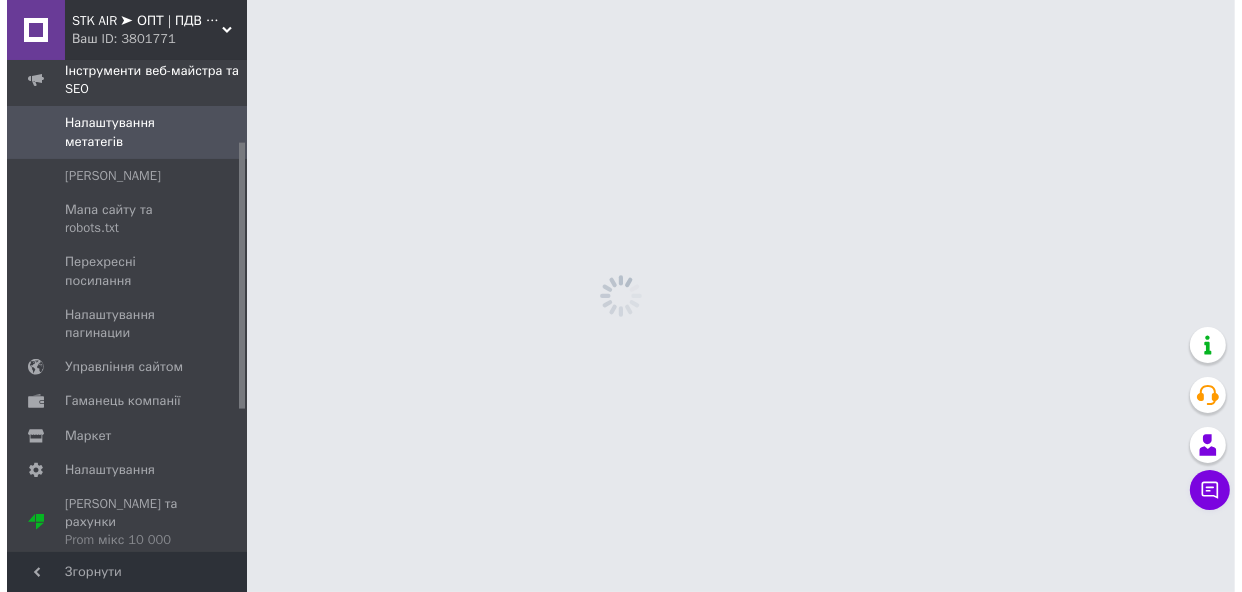scroll, scrollTop: 0, scrollLeft: 0, axis: both 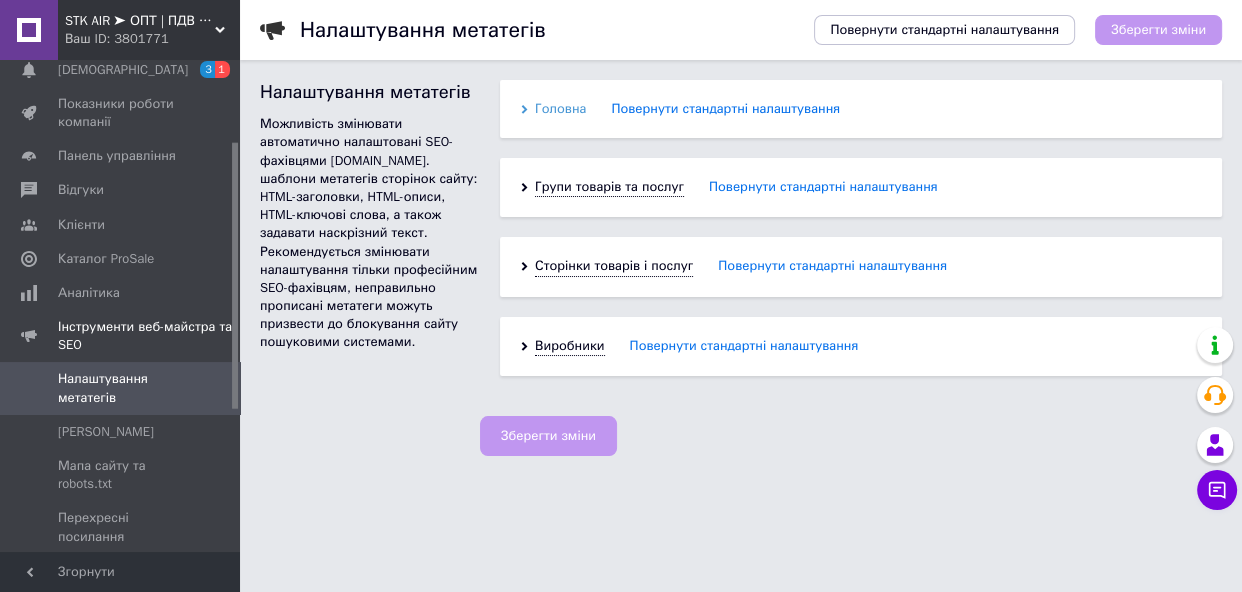 click on "Головна" at bounding box center [560, 109] 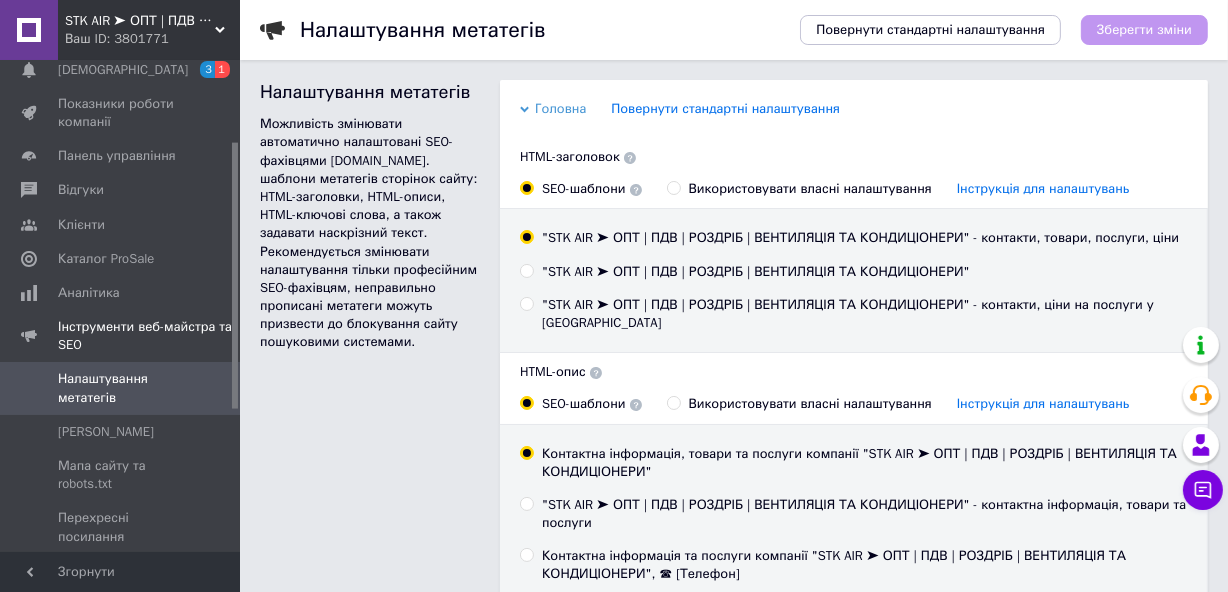 scroll, scrollTop: 0, scrollLeft: 0, axis: both 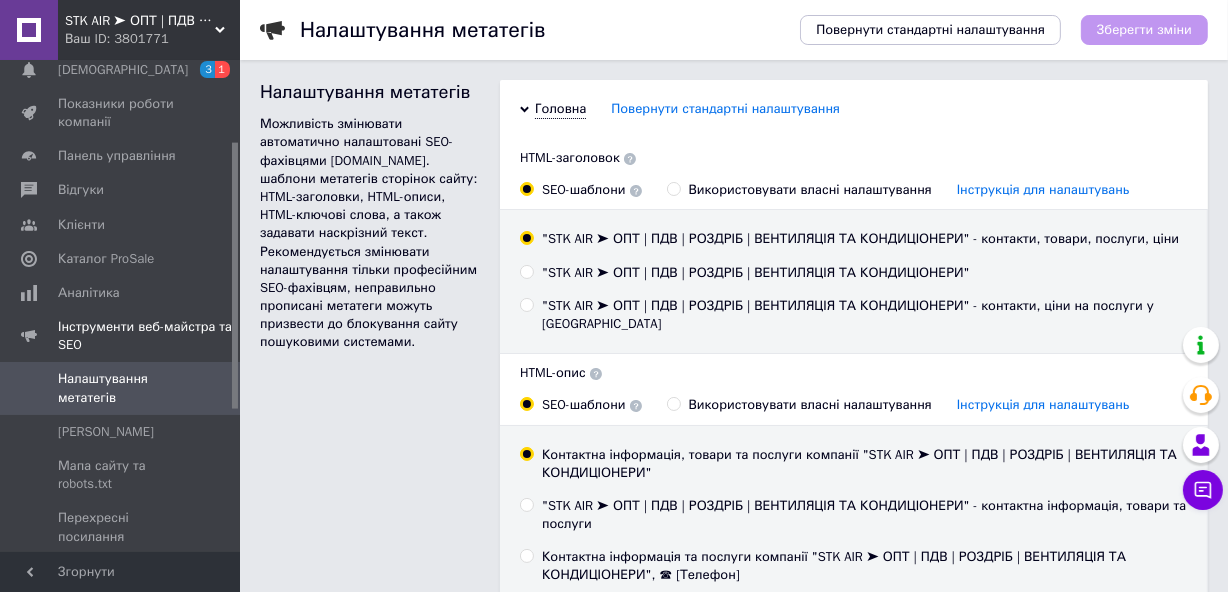 click on "Використовувати власні налаштування Інструкція для налаштувань" at bounding box center [673, 188] 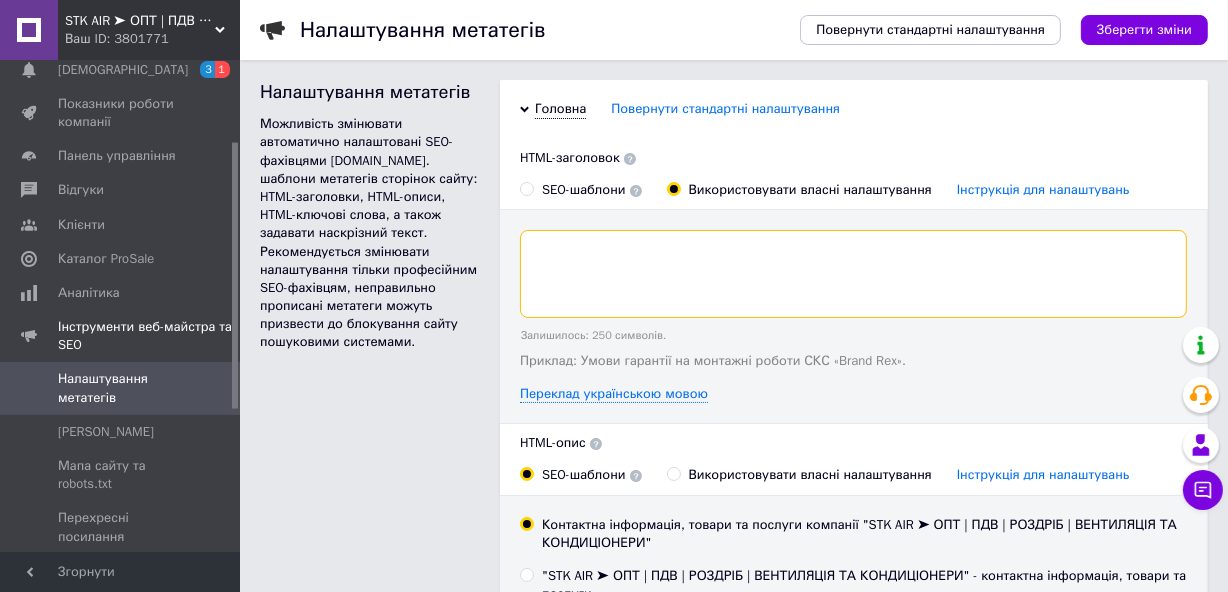 click at bounding box center [853, 274] 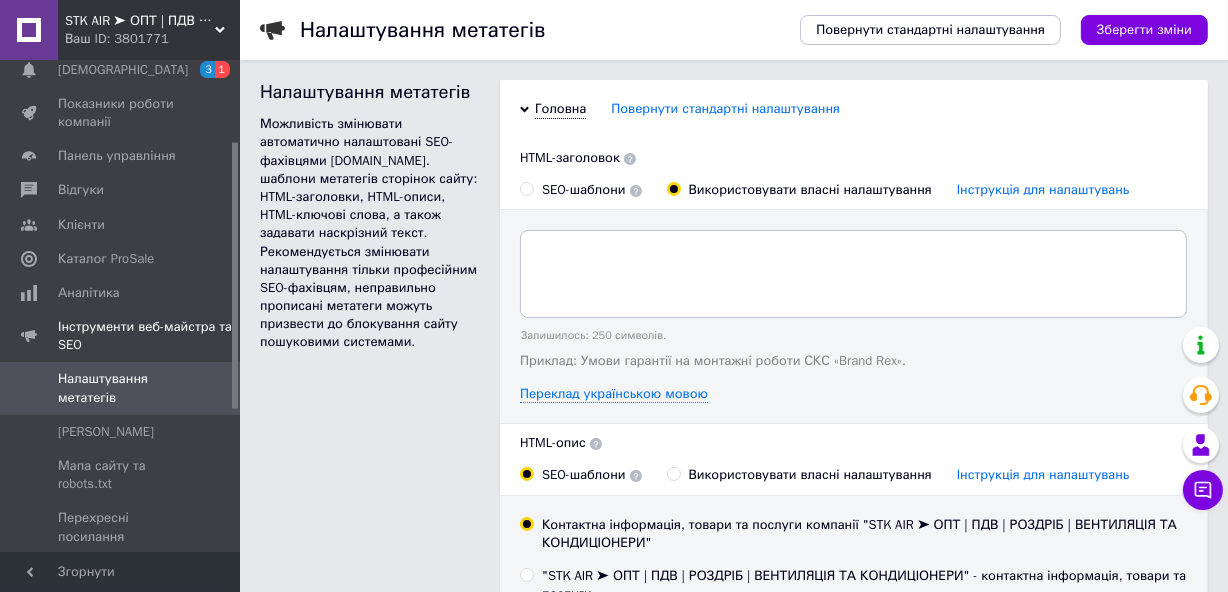 click on "SEO-шаблони" at bounding box center (526, 188) 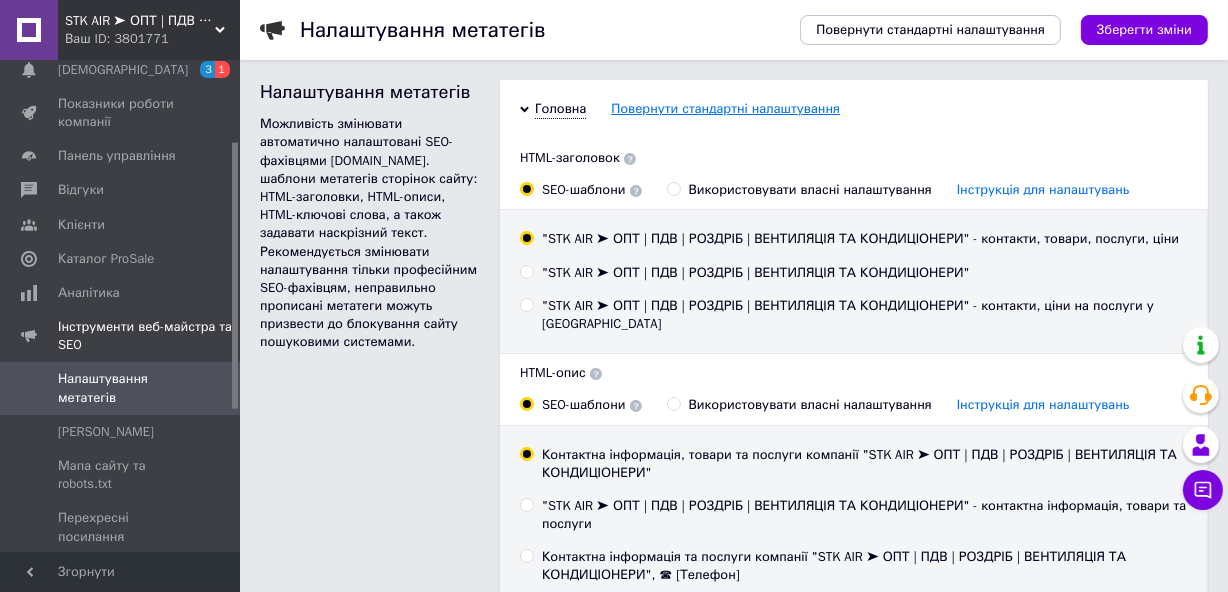 click on "Повернути стандартні налаштування" at bounding box center [725, 109] 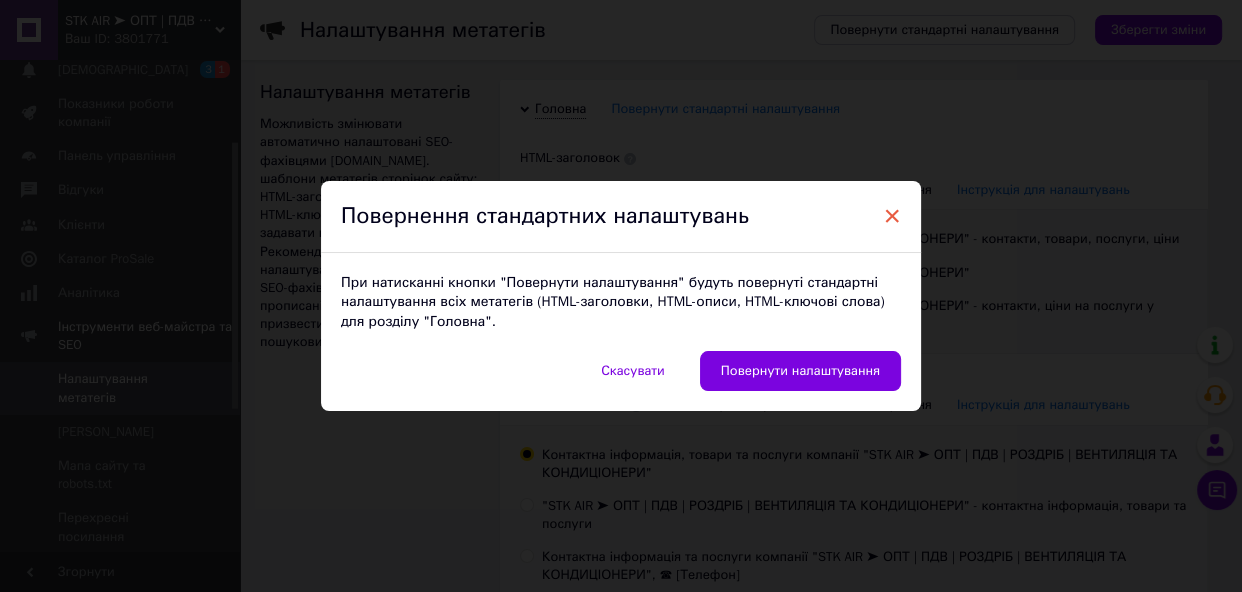 click on "×" at bounding box center (892, 216) 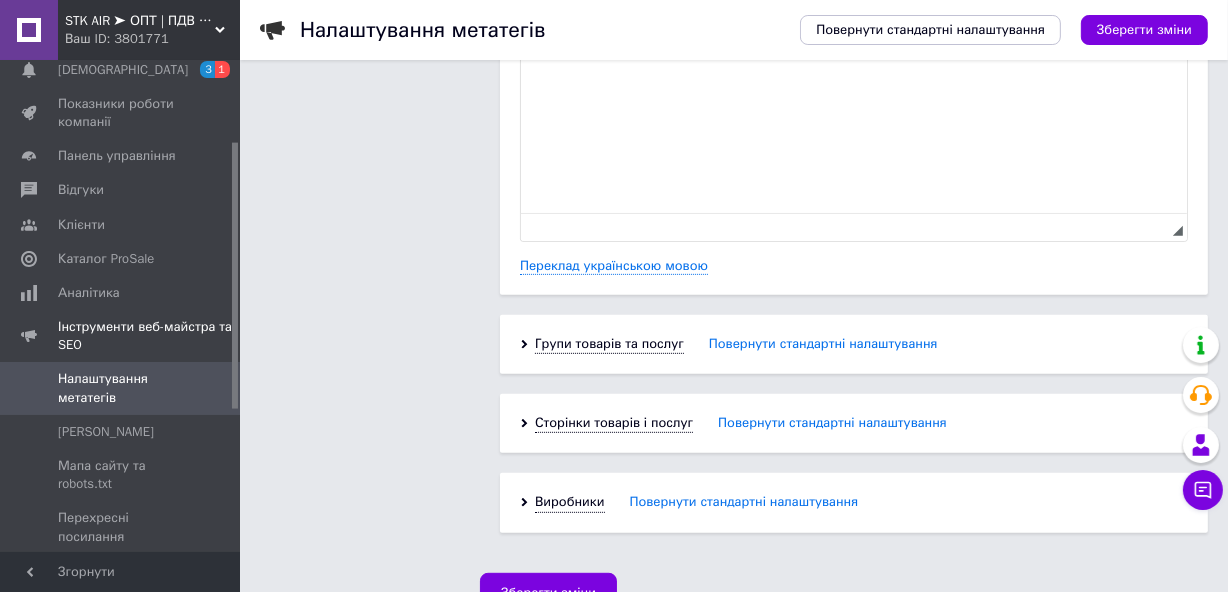 scroll, scrollTop: 731, scrollLeft: 0, axis: vertical 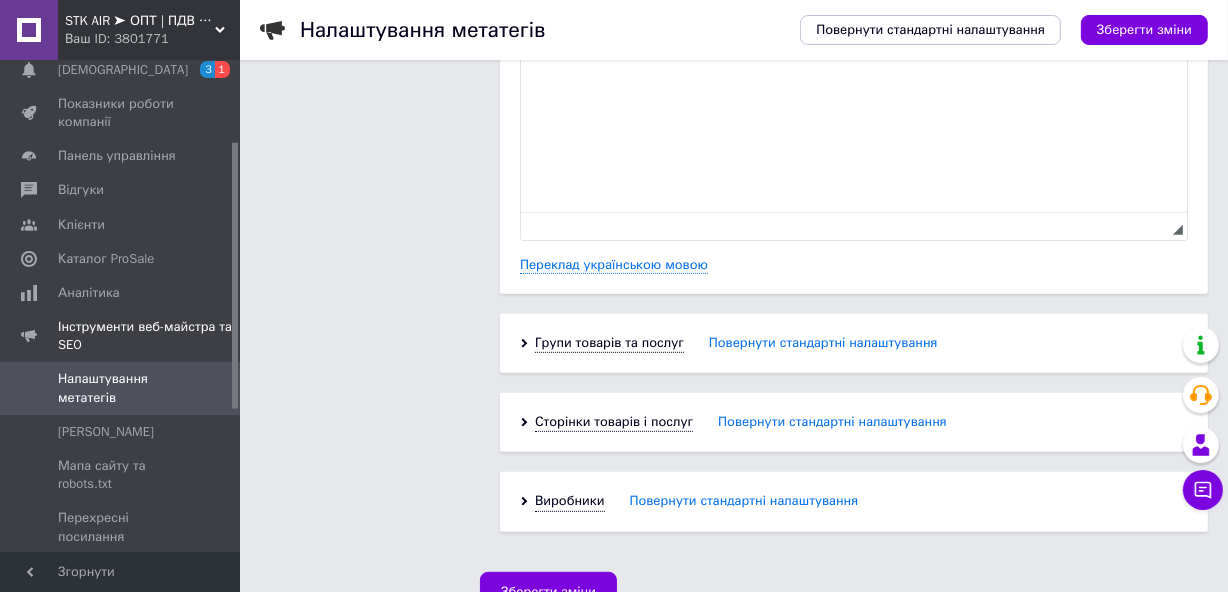 click on "Сторінки товарів і послуг Повернути стандартні налаштування" at bounding box center [854, 422] 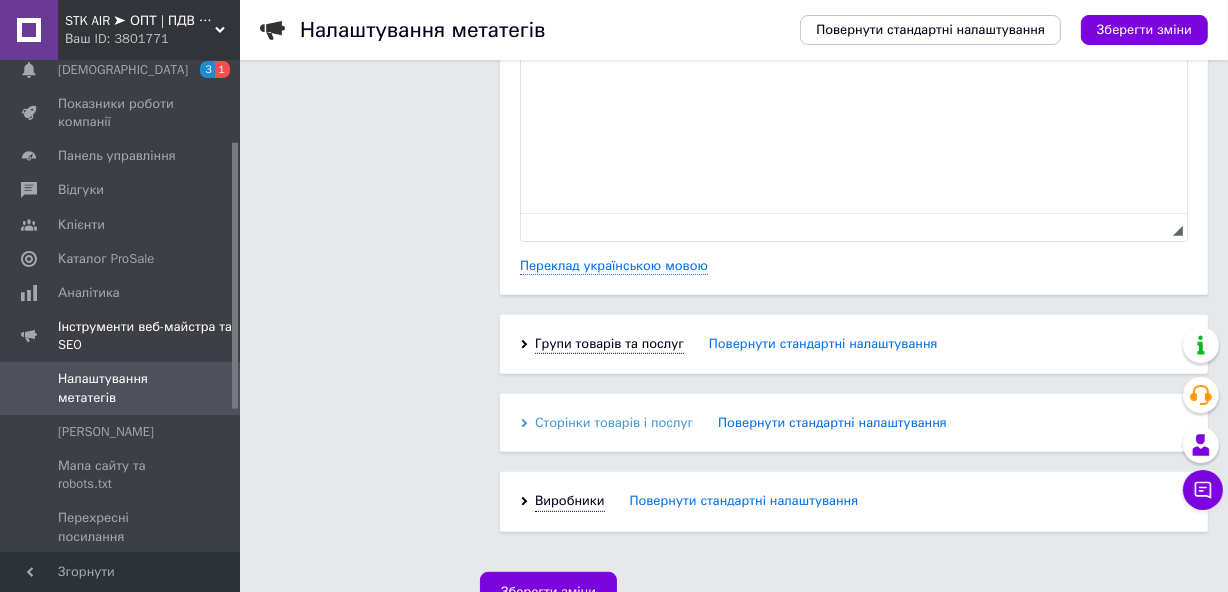 click on "Сторінки товарів і послуг" at bounding box center [614, 423] 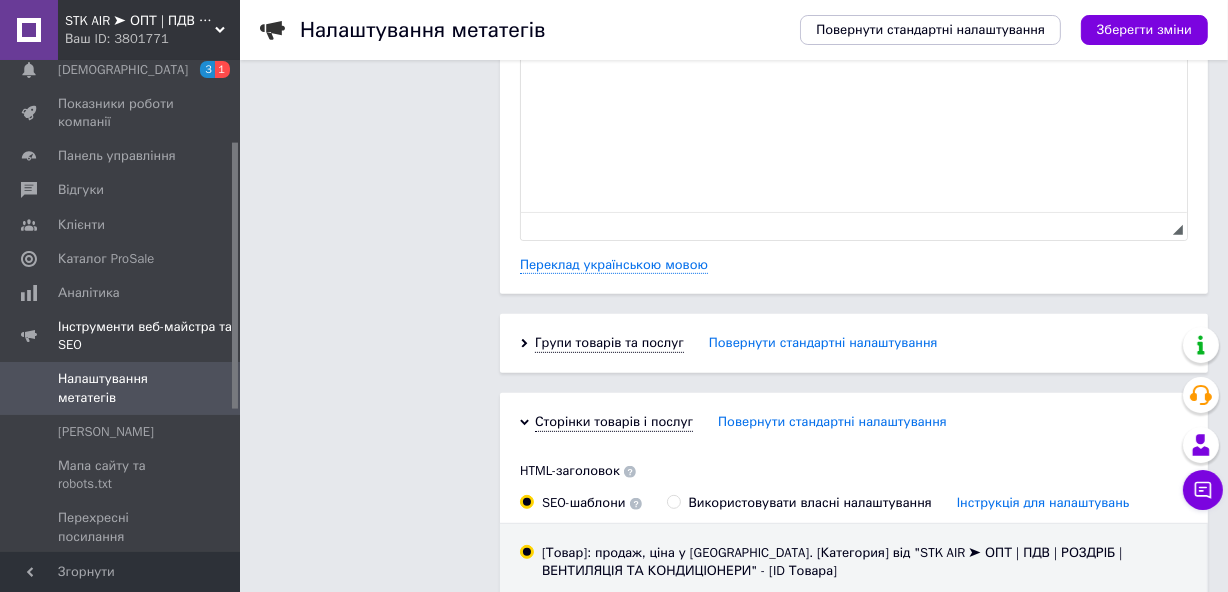 scroll, scrollTop: 1004, scrollLeft: 0, axis: vertical 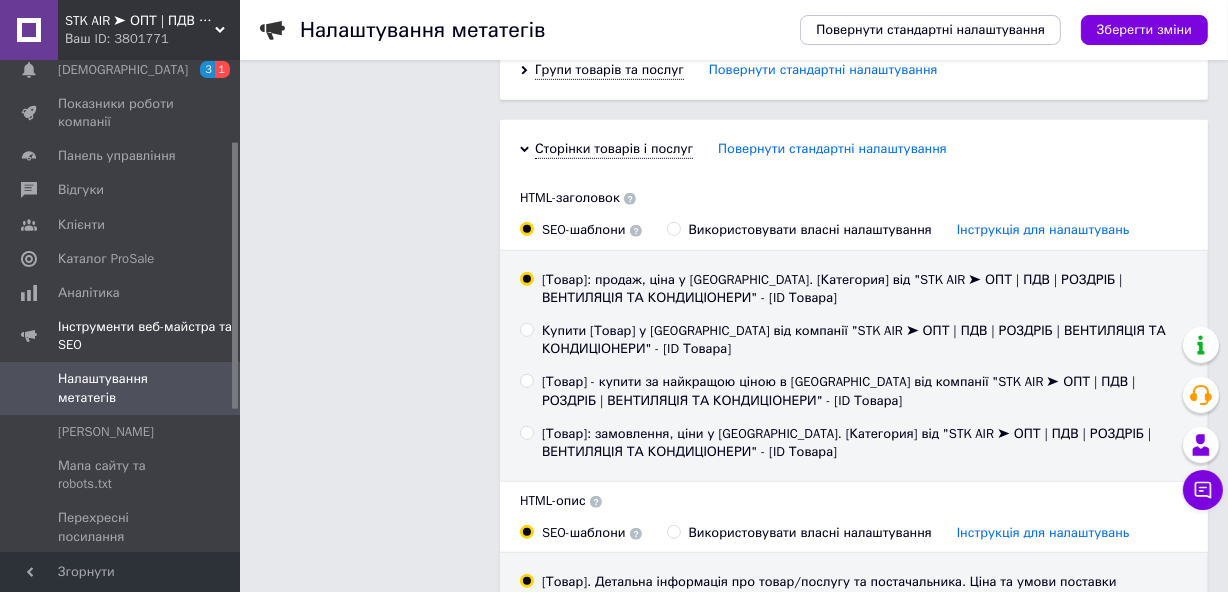 click on "[Товар]: замовлення, ціни у [GEOGRAPHIC_DATA]. [Категория] від "STK AIR ➤ ОПТ | ПДВ | РОЗДРІБ | ВЕНТИЛЯЦІЯ ТА КОНДИЦІОНЕРИ" - [ID Товара]" at bounding box center (526, 432) 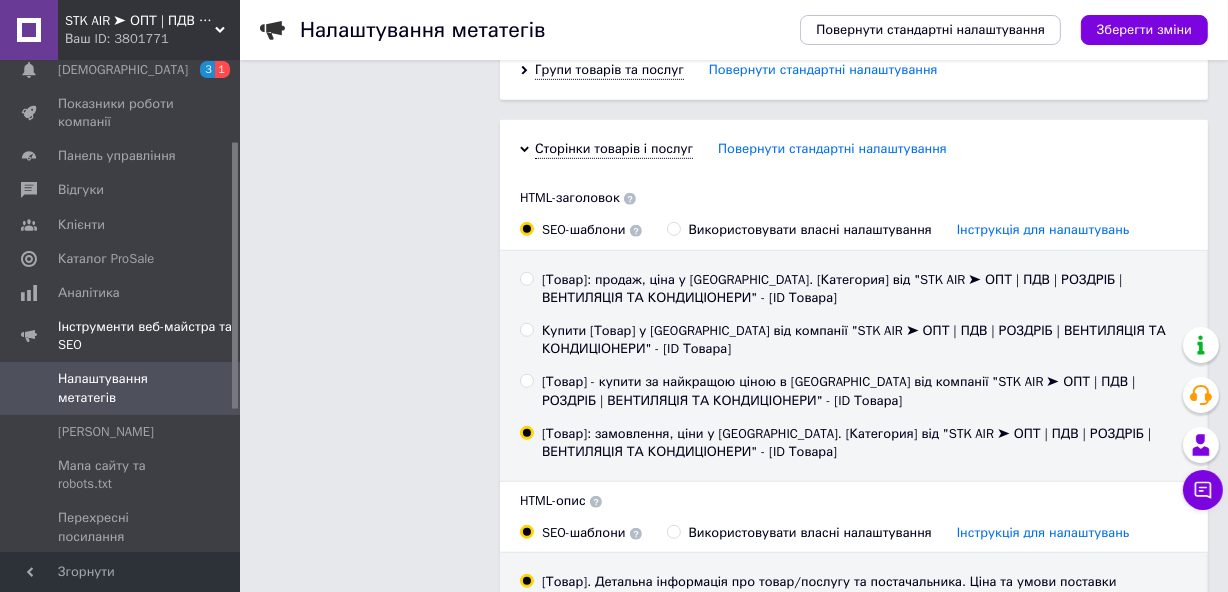 scroll, scrollTop: 1277, scrollLeft: 0, axis: vertical 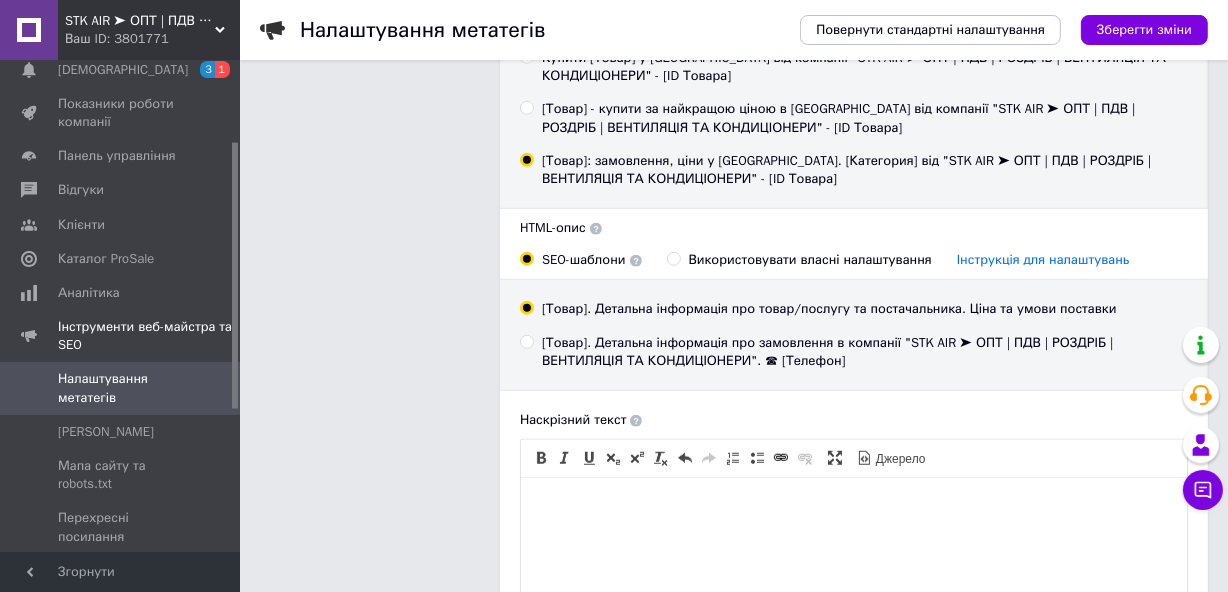 click on "[Товар]. Детальна інформація про замовлення в компанії "STK AIR ➤ ОПТ | ПДВ | РОЗДРІБ | ВЕНТИЛЯЦІЯ ТА КОНДИЦІОНЕРИ". ☎ [Телефон]" at bounding box center (526, 341) 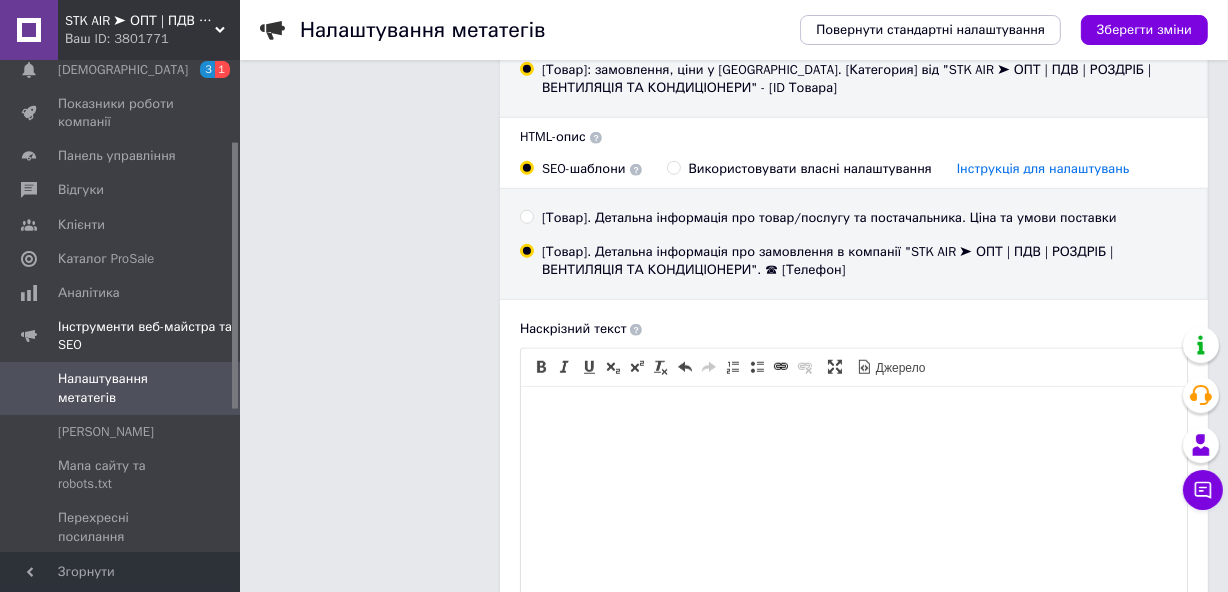 scroll, scrollTop: 1636, scrollLeft: 0, axis: vertical 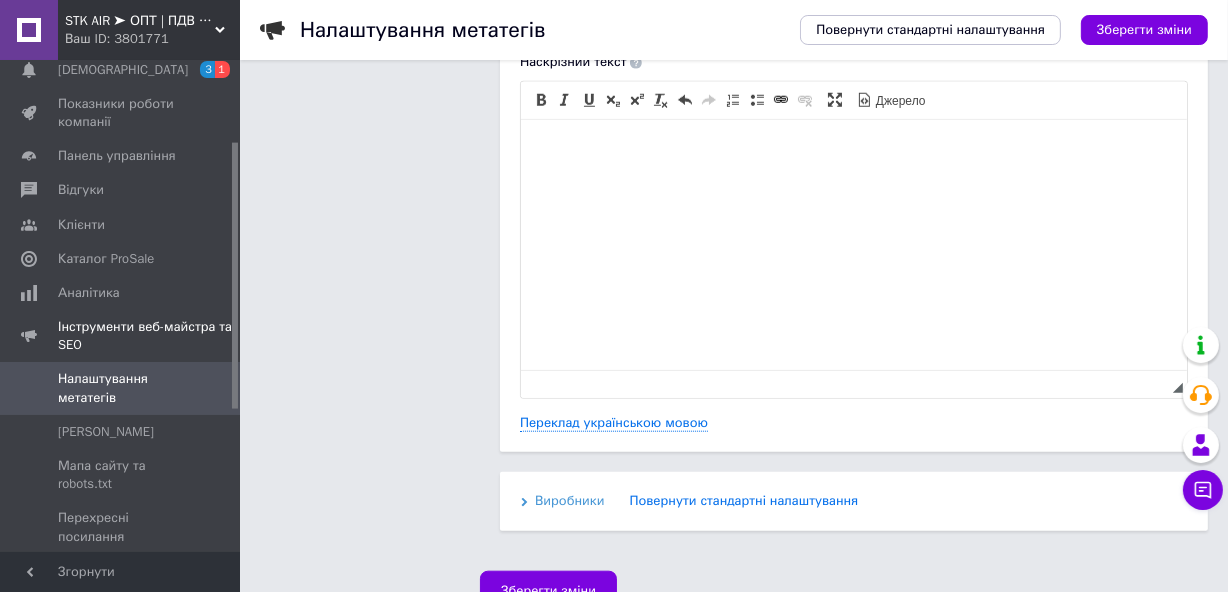 click on "Виробники" at bounding box center (570, 501) 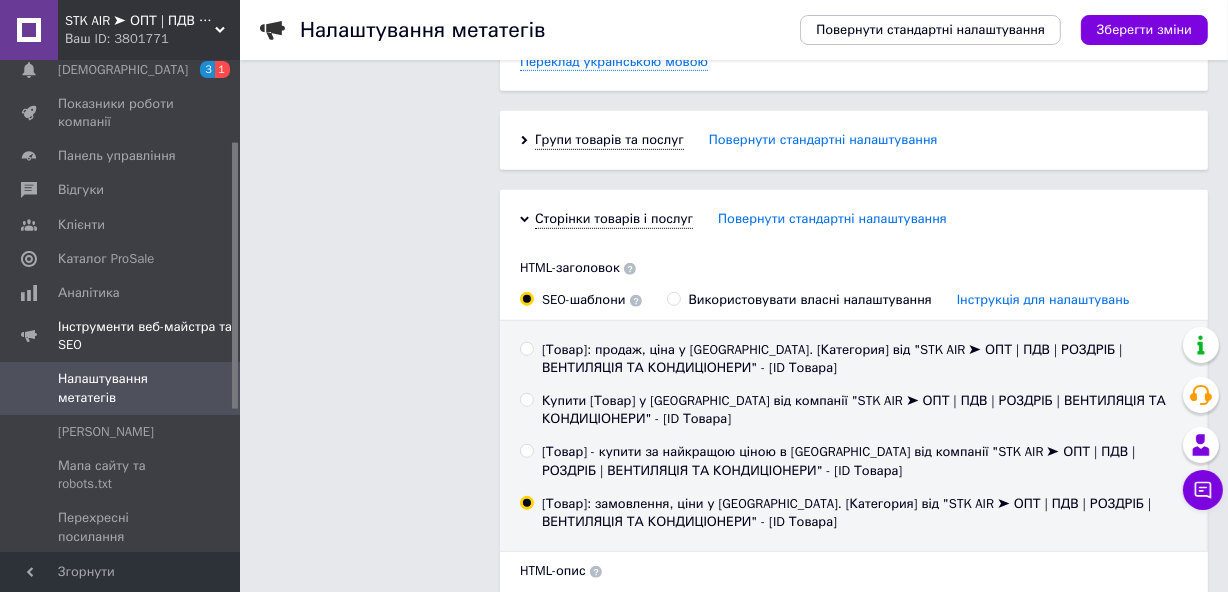 scroll, scrollTop: 661, scrollLeft: 0, axis: vertical 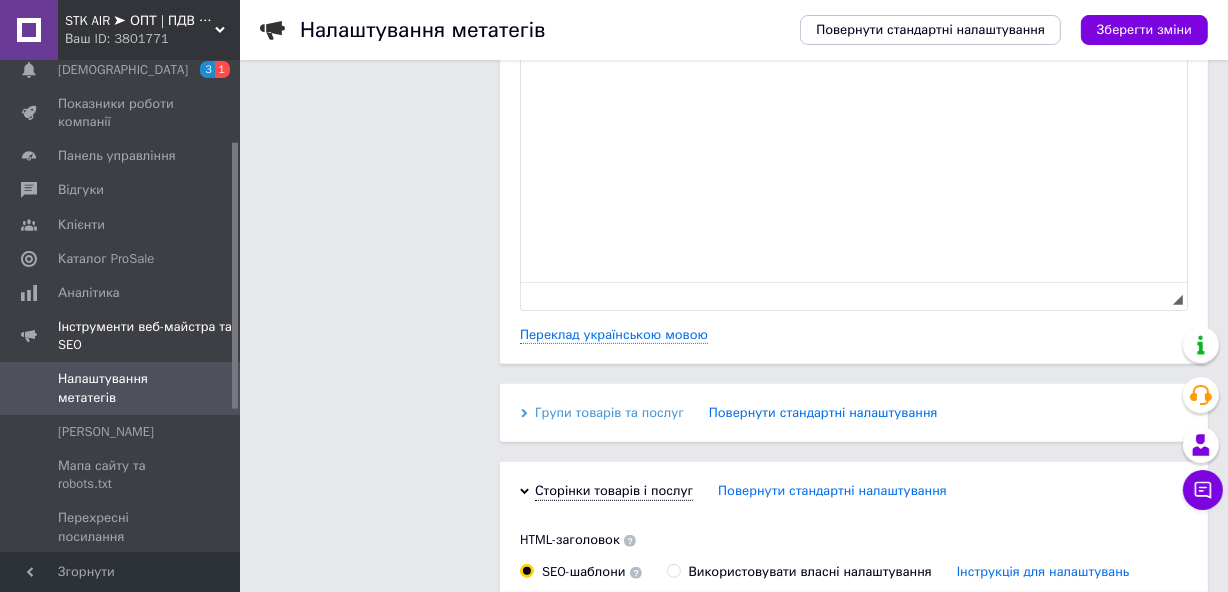 click on "Групи товарів та послуг" at bounding box center (609, 413) 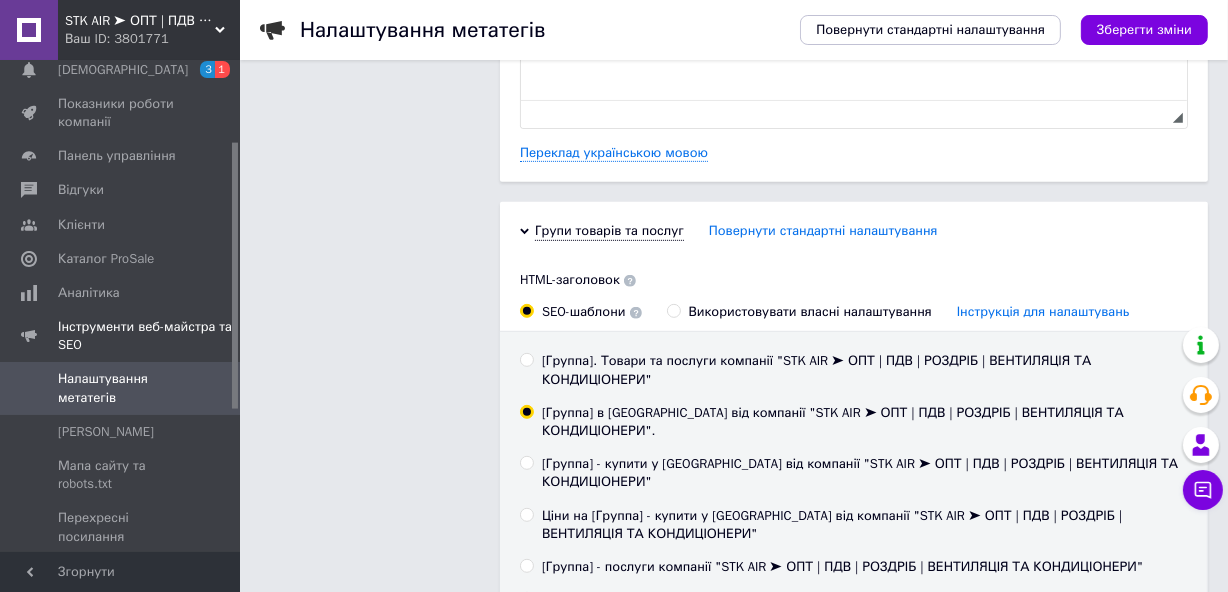 scroll, scrollTop: 1025, scrollLeft: 0, axis: vertical 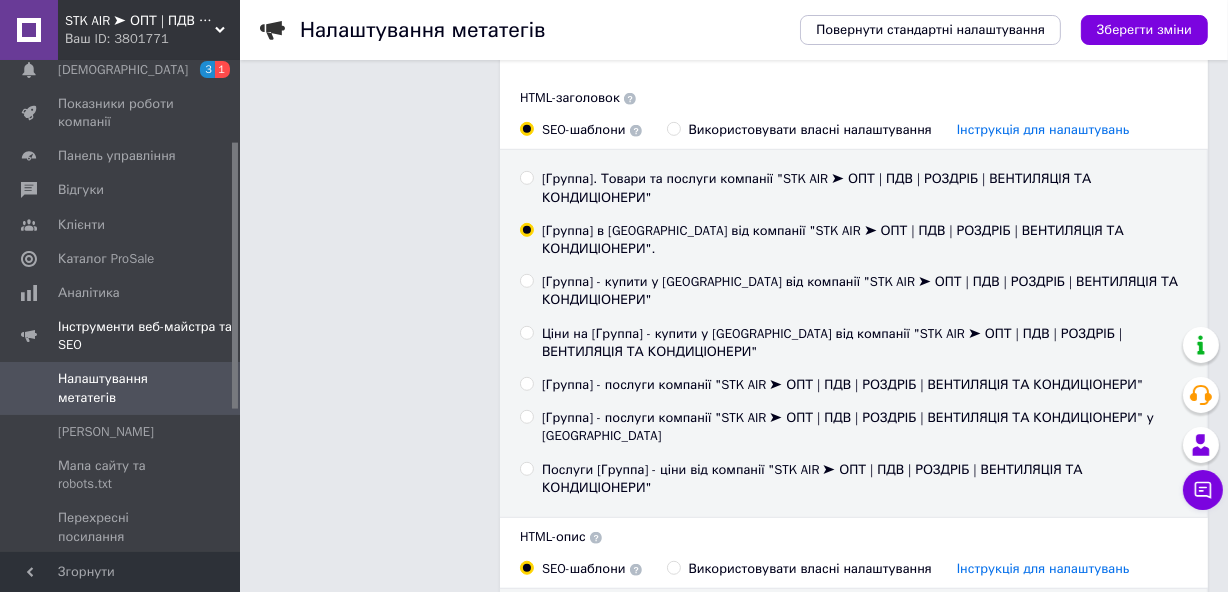 click on "Ціни на [Группа]
- купити у [GEOGRAPHIC_DATA] від компанії "STK AIR ➤ ОПТ | ПДВ | РОЗДРІБ | ВЕНТИЛЯЦІЯ ТА КОНДИЦІОНЕРИ"" at bounding box center (526, 332) 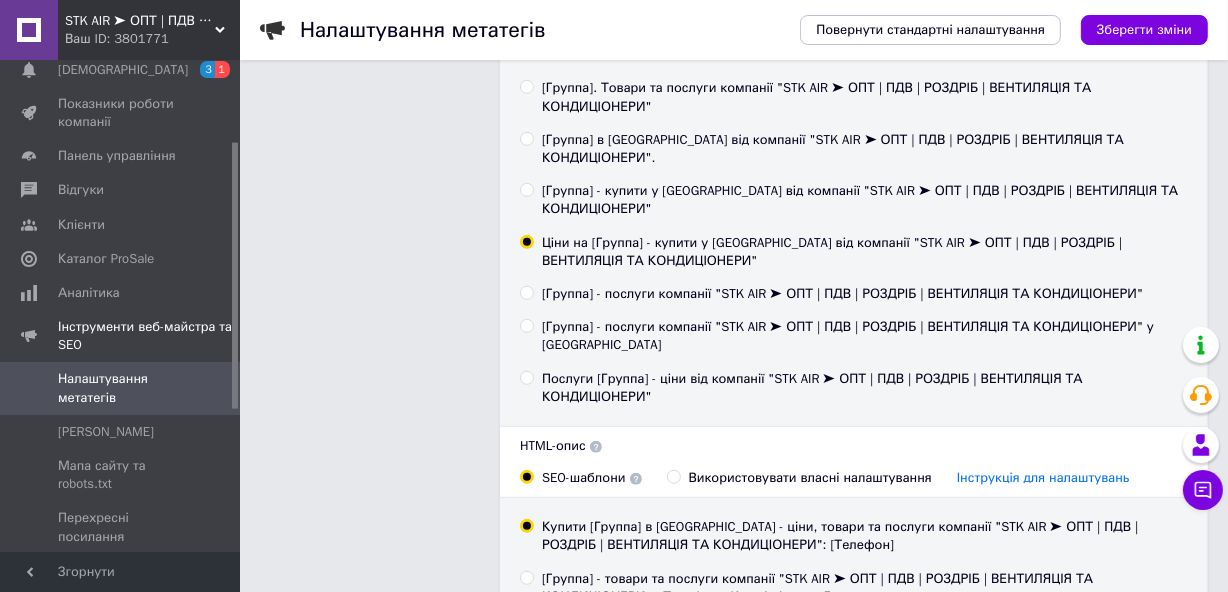 scroll, scrollTop: 1207, scrollLeft: 0, axis: vertical 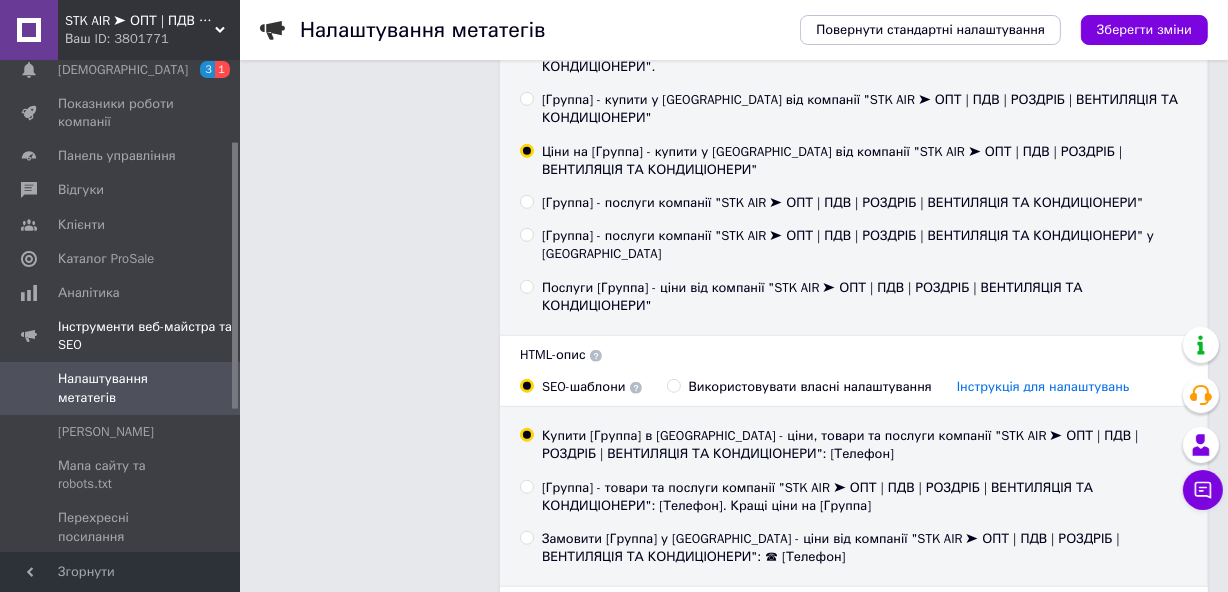 click on "Замовити [Группа] у [GEOGRAPHIC_DATA] - ціни від компанії "STK AIR ➤ ОПТ | ПДВ | РОЗДРІБ | ВЕНТИЛЯЦІЯ ТА КОНДИЦІОНЕРИ": ☎ [Телефон]" at bounding box center (526, 537) 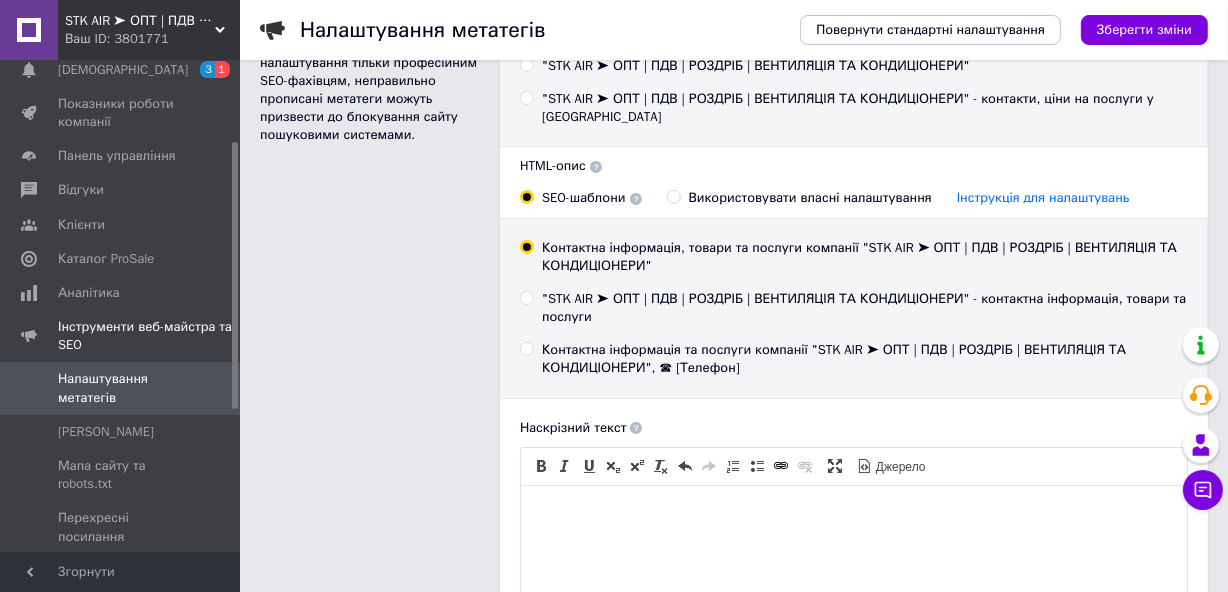 scroll, scrollTop: 116, scrollLeft: 0, axis: vertical 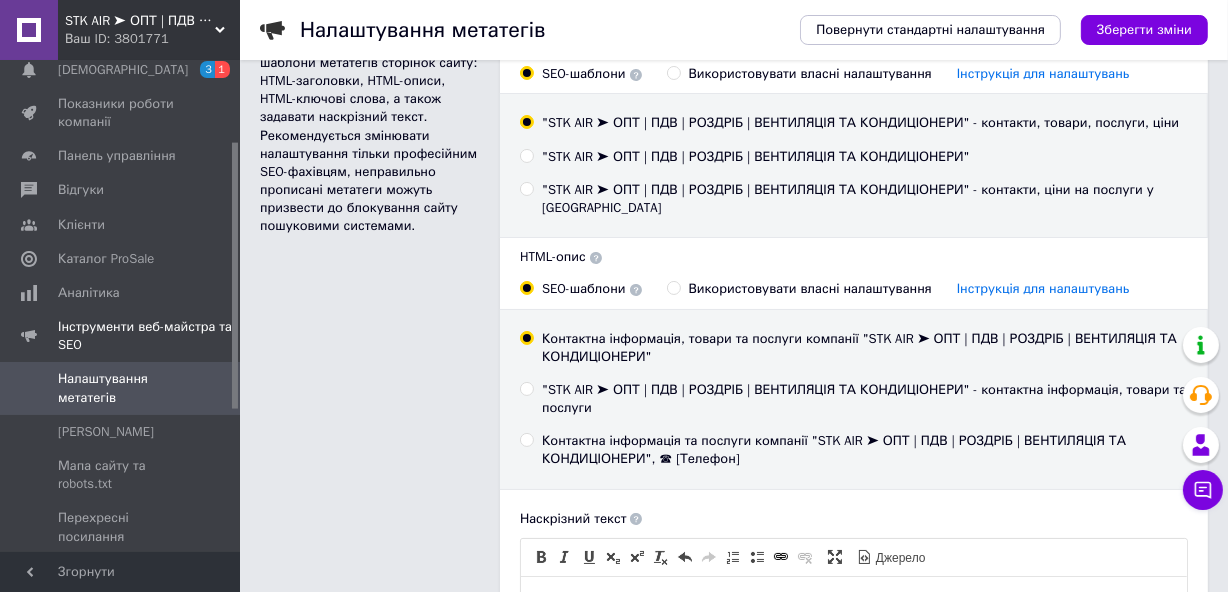 click on "Контактна інформація та послуги компанії "STK AIR ➤ ОПТ | ПДВ | РОЗДРІБ | ВЕНТИЛЯЦІЯ ТА КОНДИЦІОНЕРИ", ☎ [Телефон]" at bounding box center (526, 439) 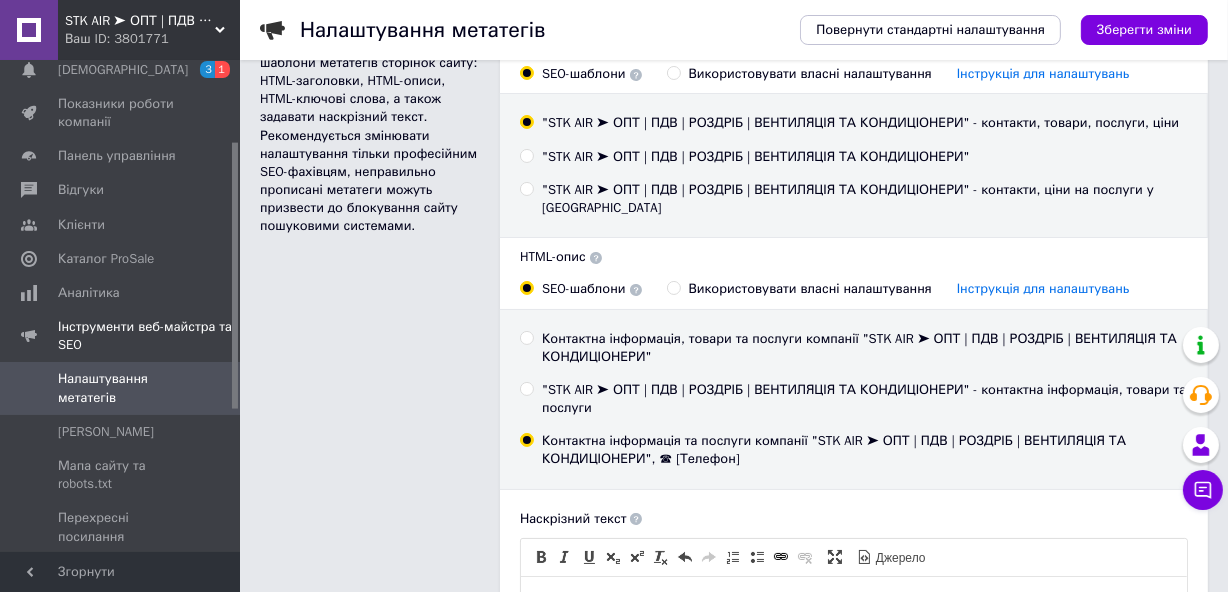scroll, scrollTop: 0, scrollLeft: 0, axis: both 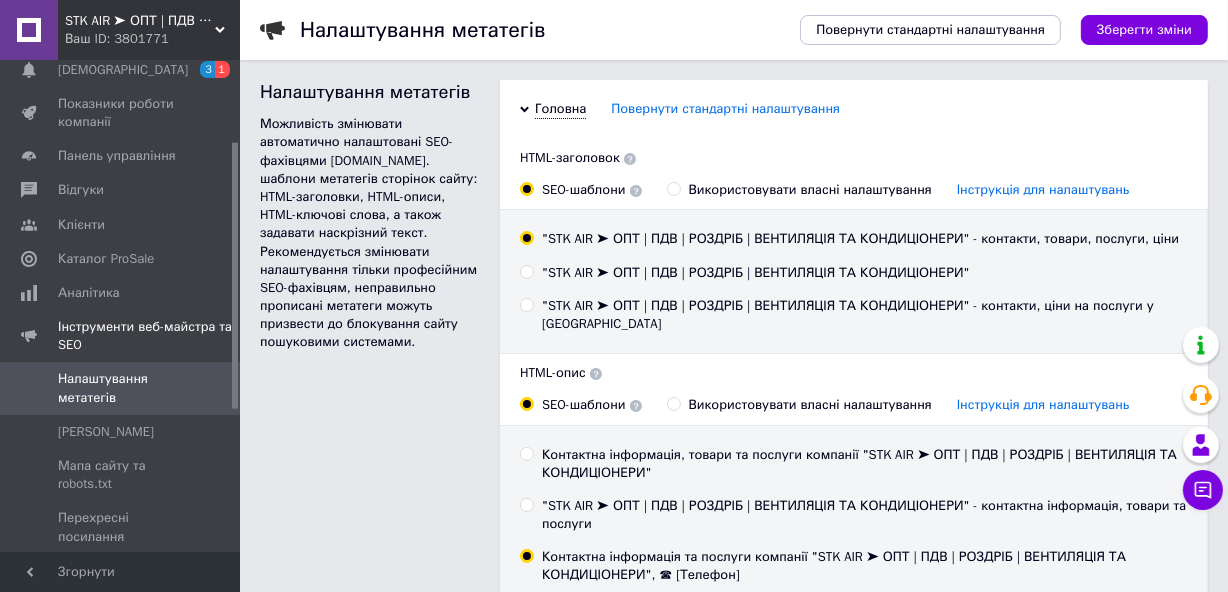 click on ""STK AIR ➤ ОПТ | ПДВ | РОЗДРІБ | ВЕНТИЛЯЦІЯ ТА КОНДИЦІОНЕРИ" - контакти, ціни на послуги у [GEOGRAPHIC_DATA]" at bounding box center [853, 315] 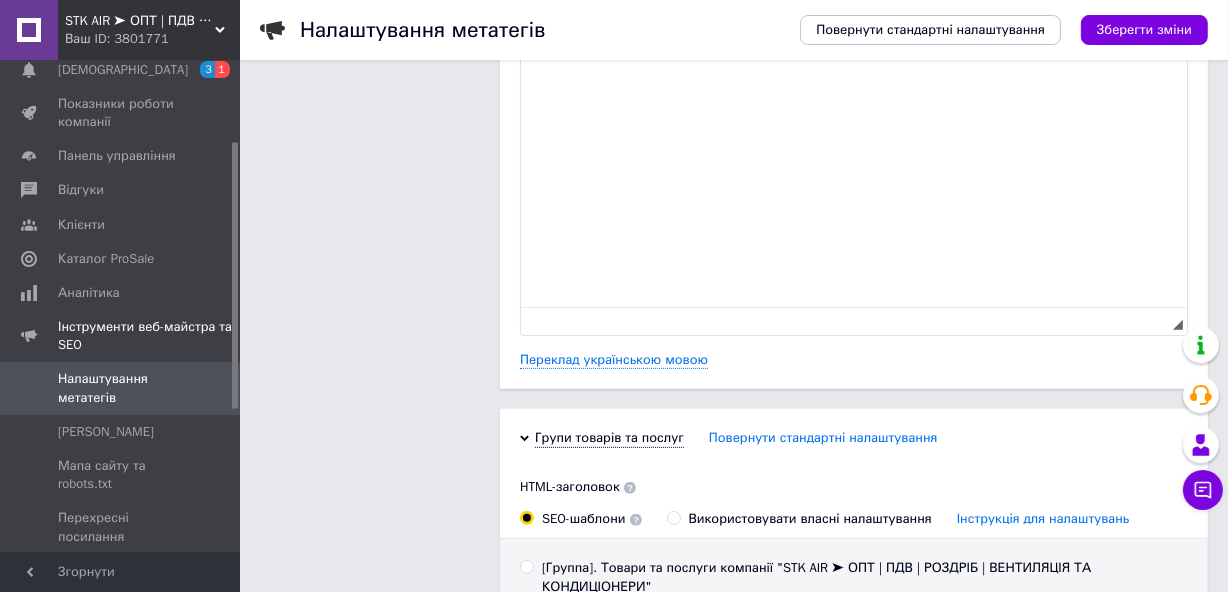 scroll, scrollTop: 818, scrollLeft: 0, axis: vertical 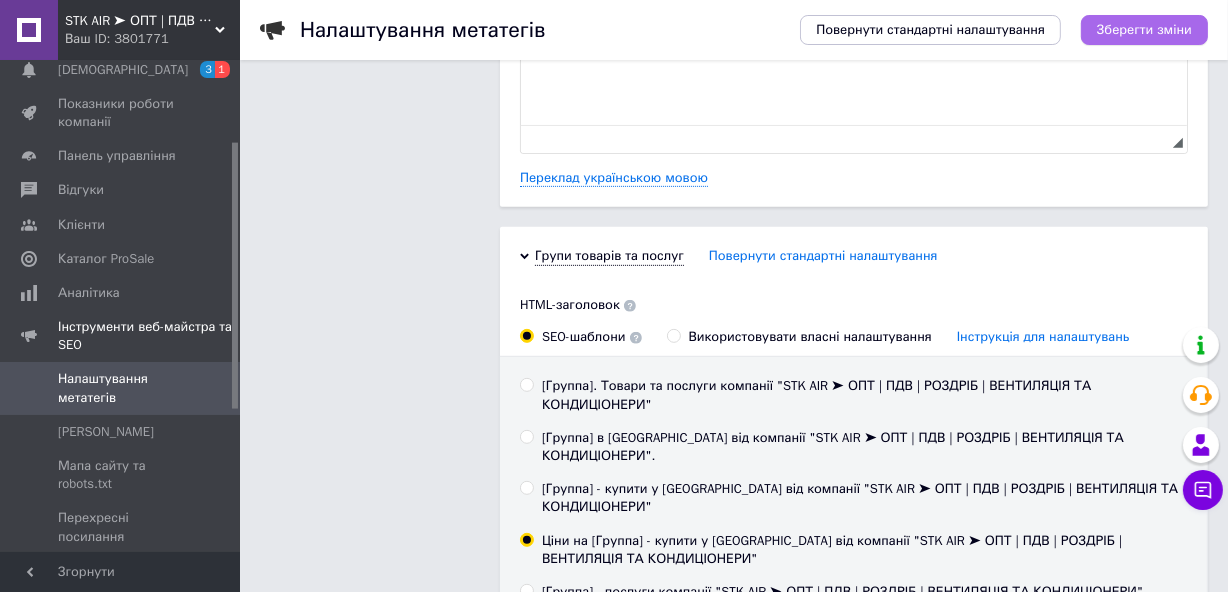 click on "Зберегти зміни" at bounding box center [1144, 30] 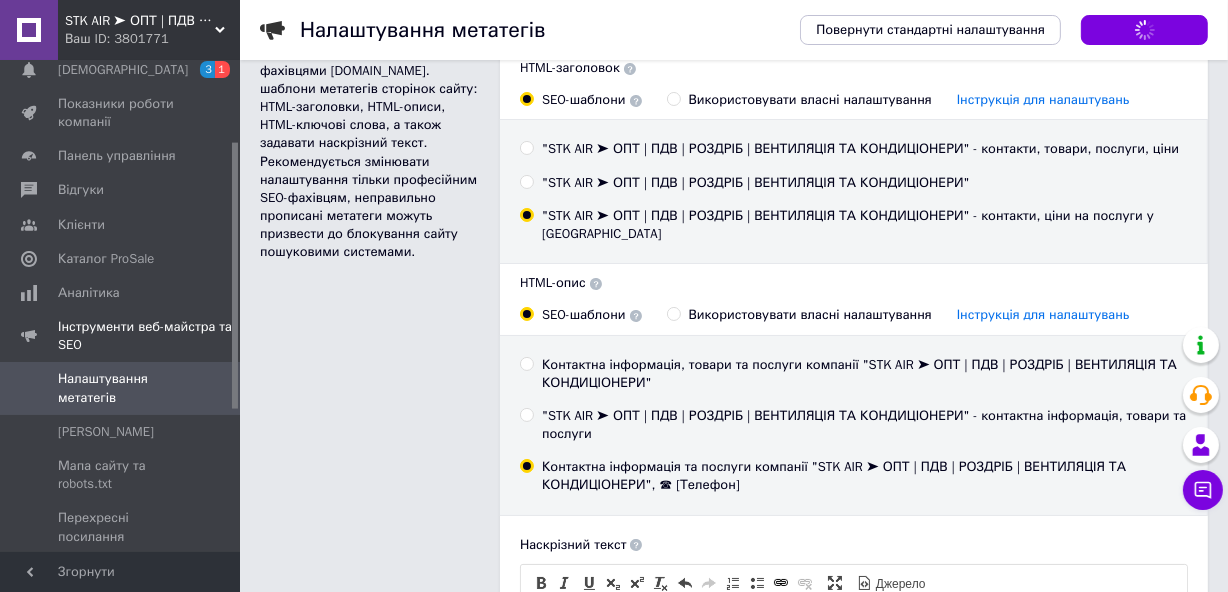 scroll, scrollTop: 0, scrollLeft: 0, axis: both 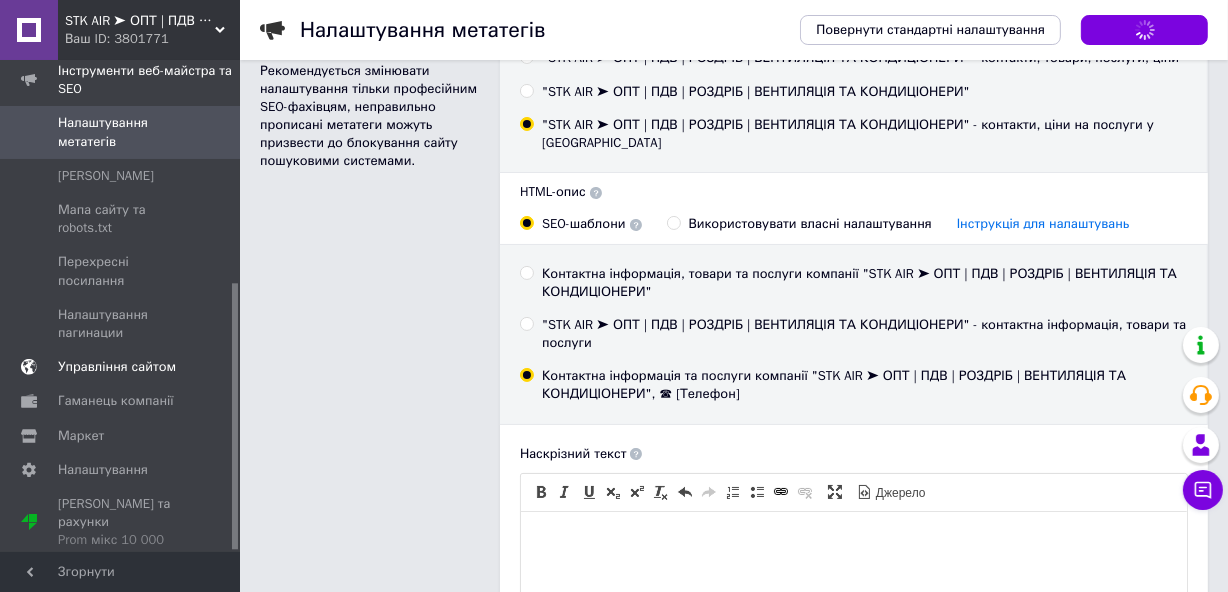 click on "Управління сайтом" at bounding box center [117, 367] 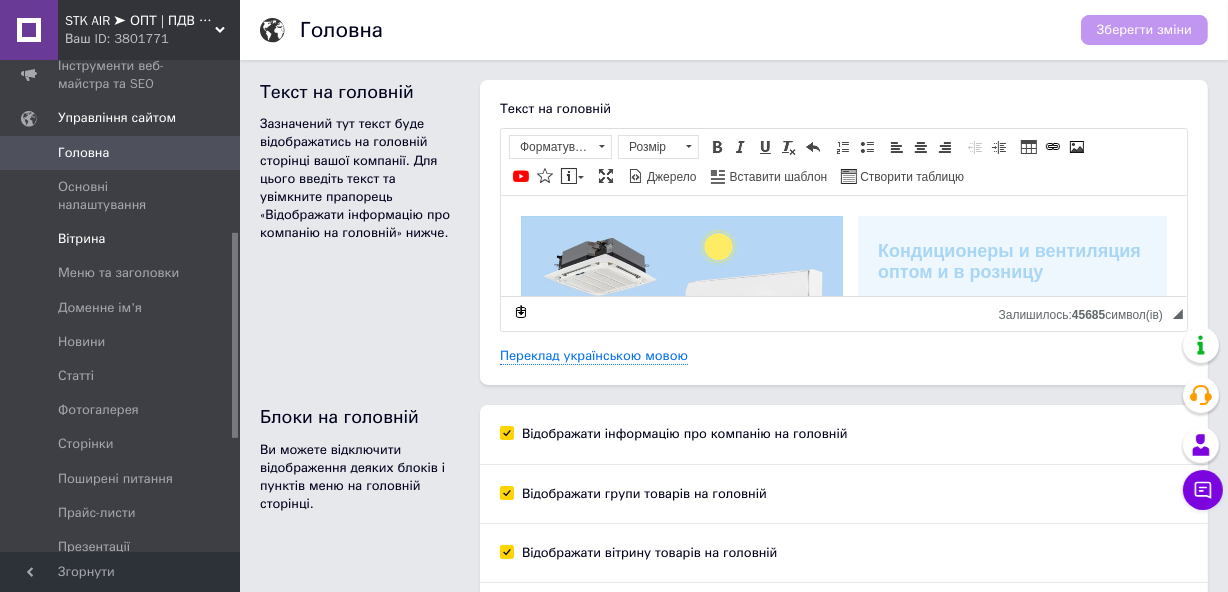 scroll, scrollTop: 0, scrollLeft: 0, axis: both 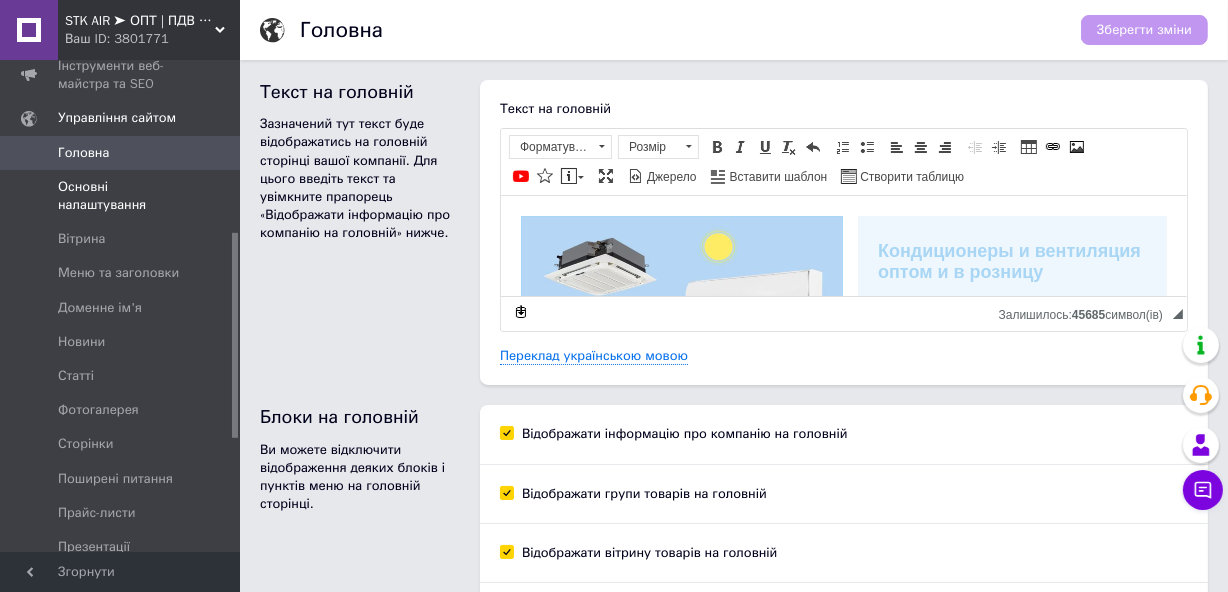 click on "Основні налаштування" at bounding box center [121, 196] 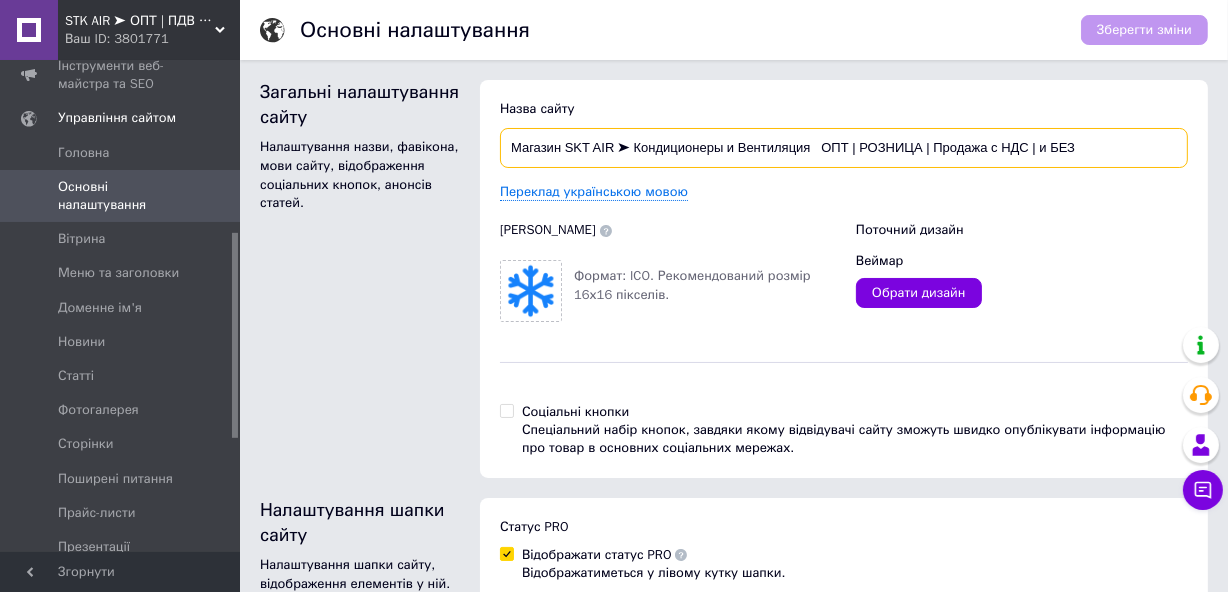 click on "Магазин SKT AIR ➤ Кондиционеры и Вентиляция   ОПТ | РОЗНИЦА | Продажа с НДС | и БЕЗ" at bounding box center [844, 148] 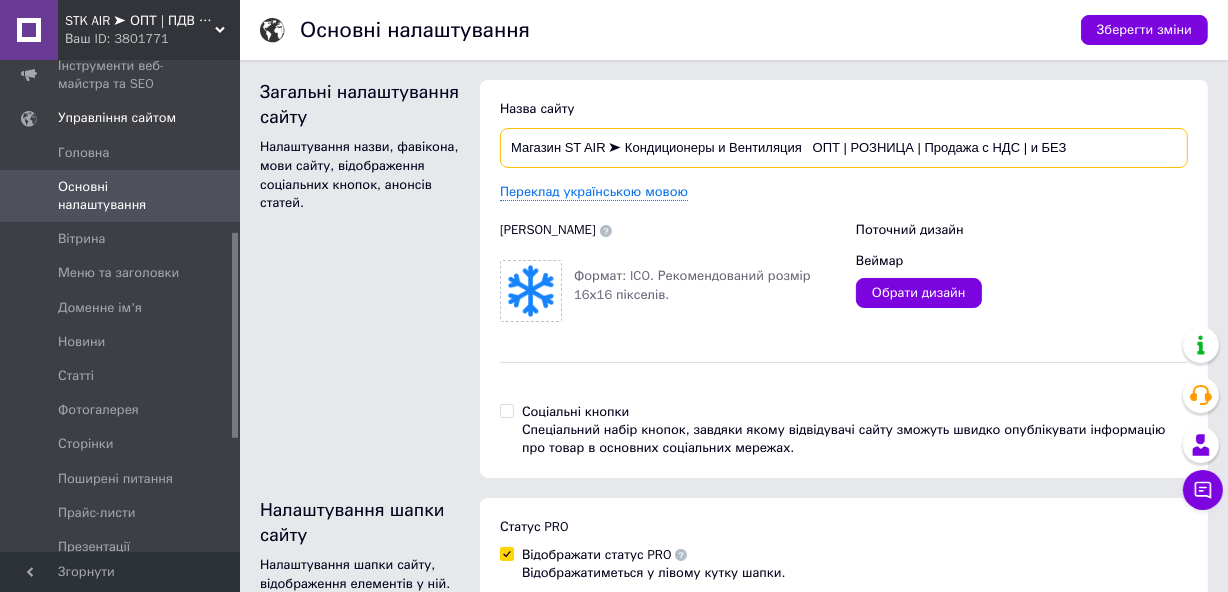 click on "Магазин ST AIR ➤ Кондиционеры и Вентиляция   ОПТ | РОЗНИЦА | Продажа с НДС | и БЕЗ" at bounding box center (844, 148) 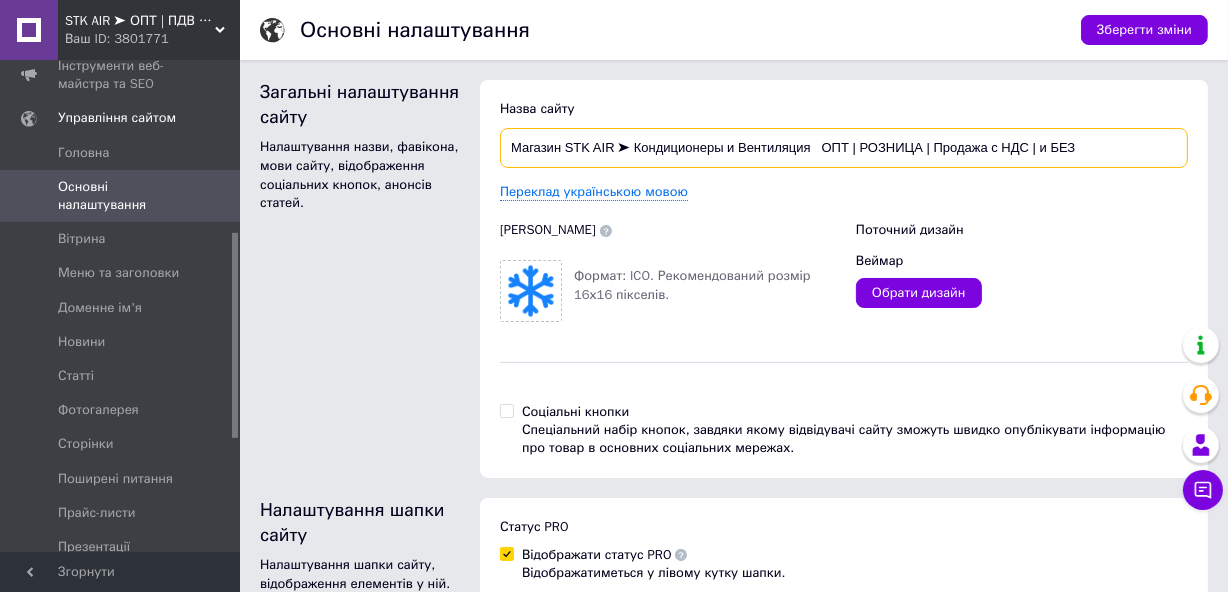 type on "Магазин STK AIR ➤ Кондиционеры и Вентиляция   ОПТ | РОЗНИЦА | Продажа с НДС | и БЕЗ" 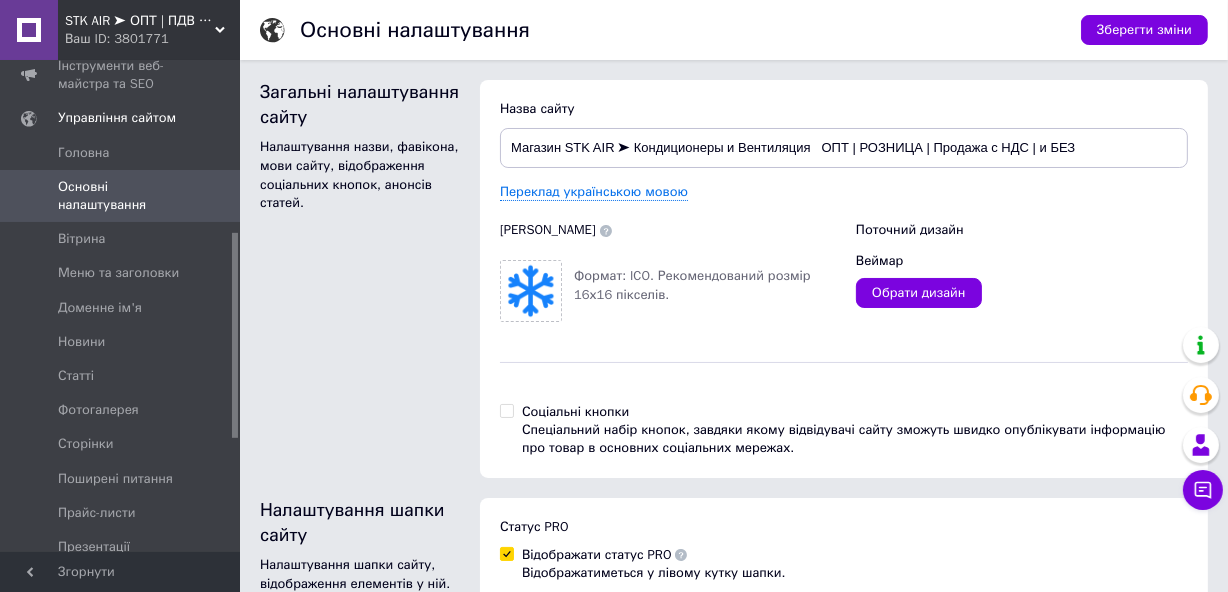 click on "Назва сайту Магазин STK AIR ➤ Кондиционеры и Вентиляция   ОПТ | РОЗНИЦА | Продажа с НДС | и БЕЗ Переклад українською мовою" at bounding box center (844, 150) 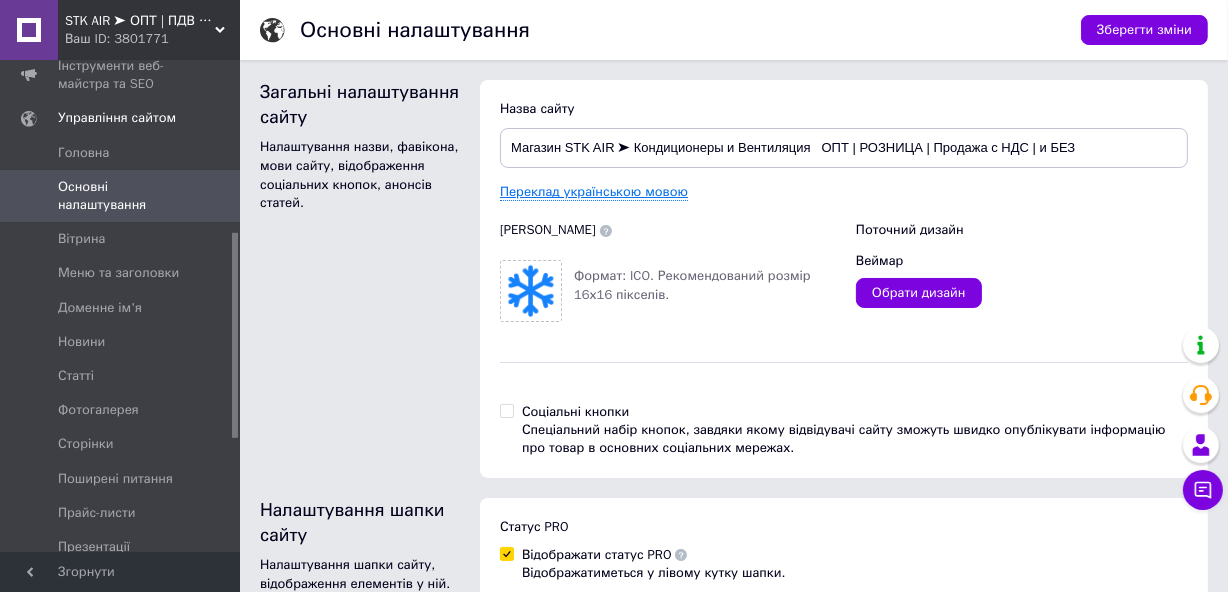 click on "Переклад українською мовою" at bounding box center (594, 192) 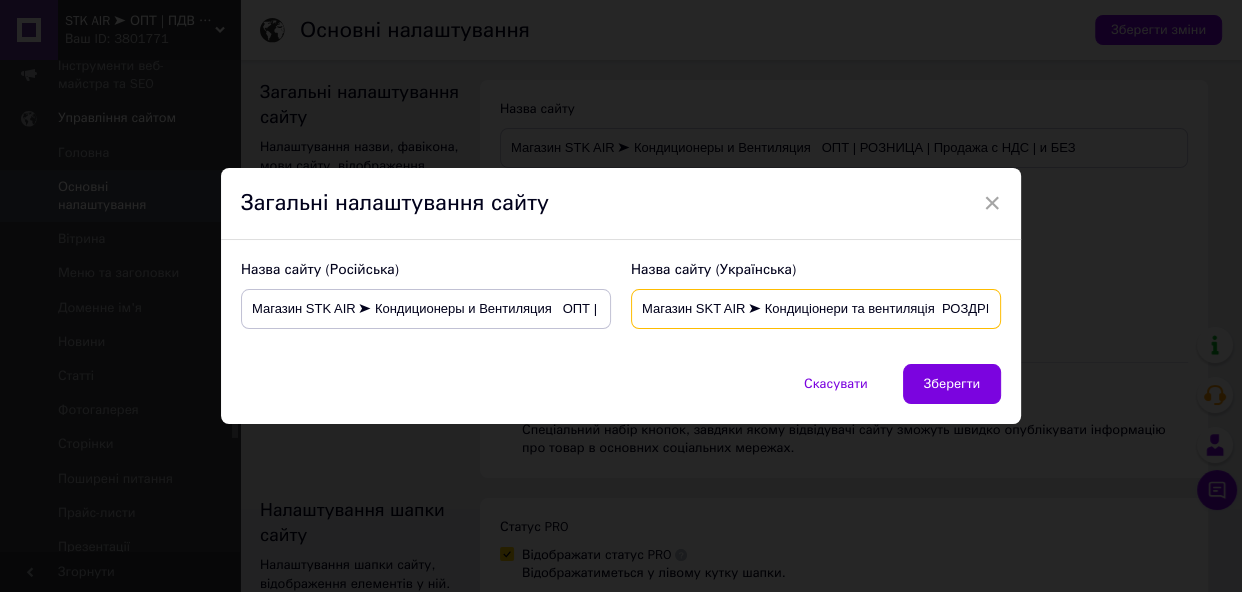 click on "Магазин SKT AIR ➤ Кондиціонери та вентиляція  РОЗДРІБ | ОПТ | Продаж з ПДВ | та БЕЗ" at bounding box center [816, 309] 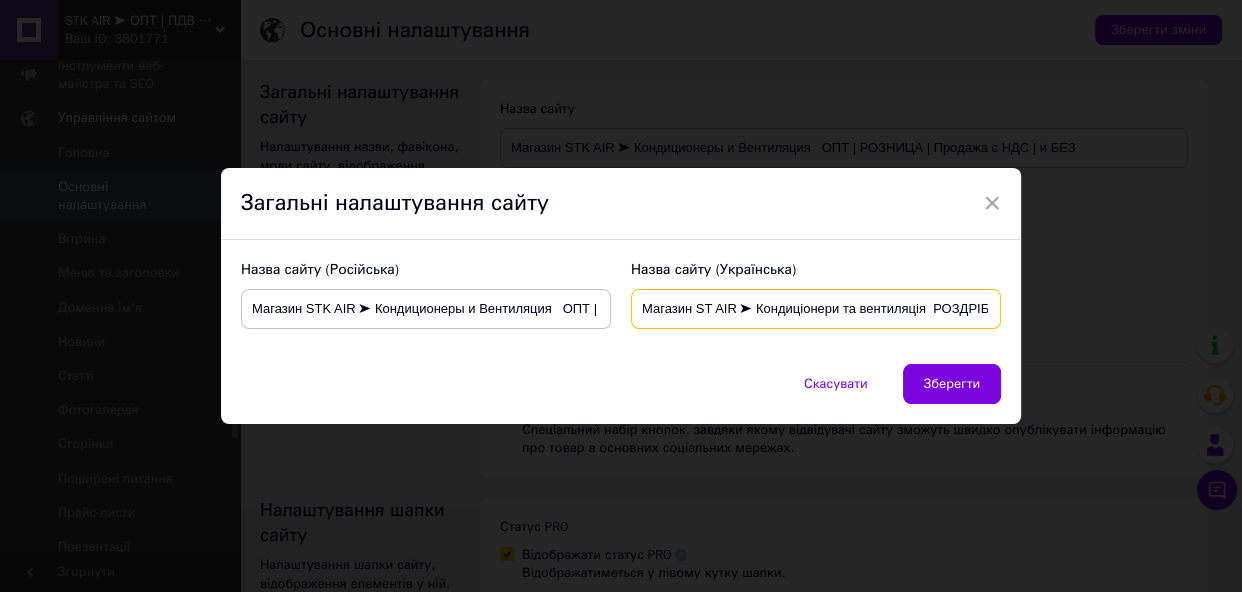 click on "Магазин ST AIR ➤ Кондиціонери та вентиляція  РОЗДРІБ | ОПТ | Продаж з ПДВ | та БЕЗ" at bounding box center [816, 309] 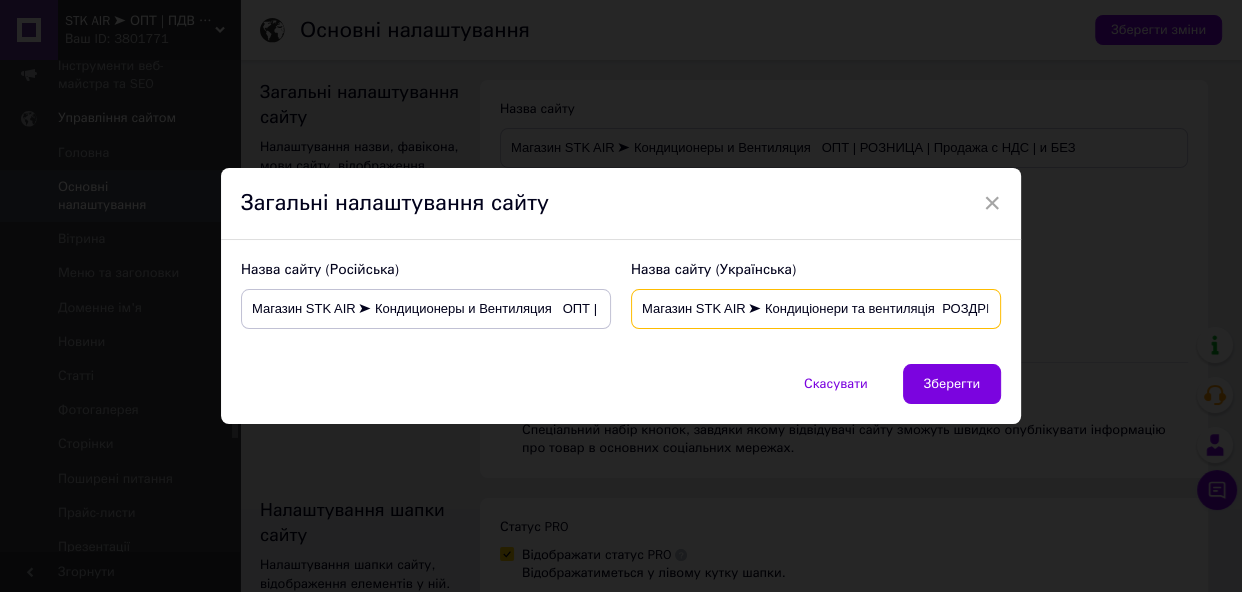 type on "Магазин STK AIR ➤ Кондиціонери та вентиляція  РОЗДРІБ | ОПТ | Продаж з ПДВ | та БЕЗ" 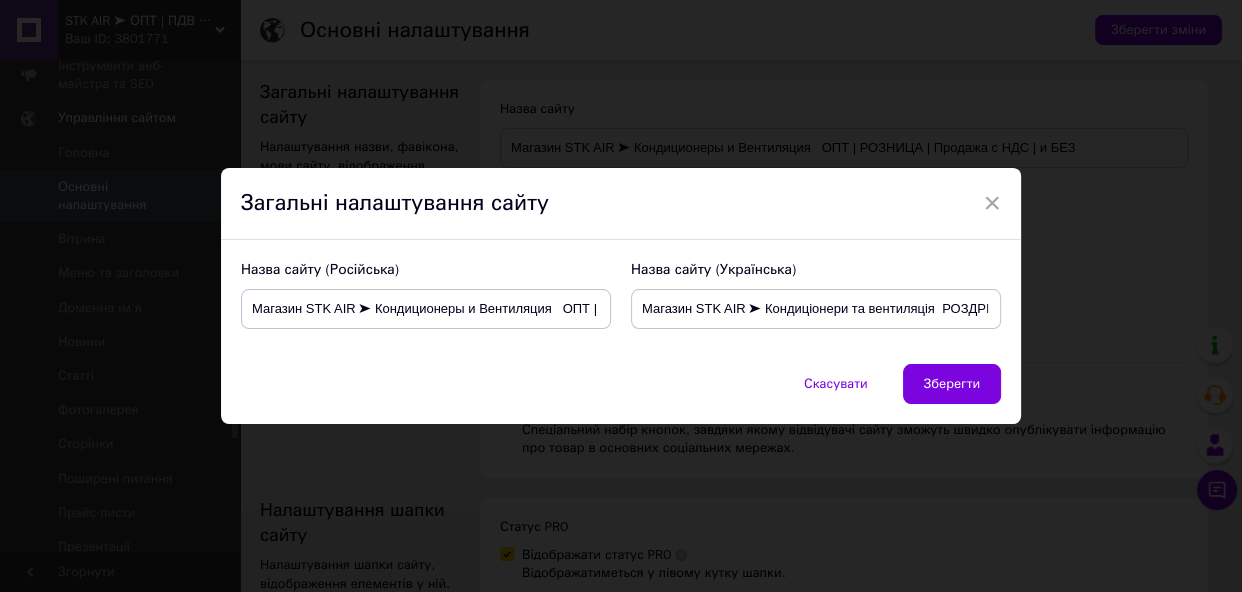 click on "Назва сайту (Російська) Магазин STK AIR ➤ Кондиционеры и Вентиляция   ОПТ | РОЗНИЦА | Продажа с НДС | и БЕЗ Назва сайту (Українська) Магазин STK AIR ➤ Кондиціонери та вентиляція  РОЗДРІБ | ОПТ | Продаж з ПДВ | та БЕЗ" at bounding box center (621, 302) 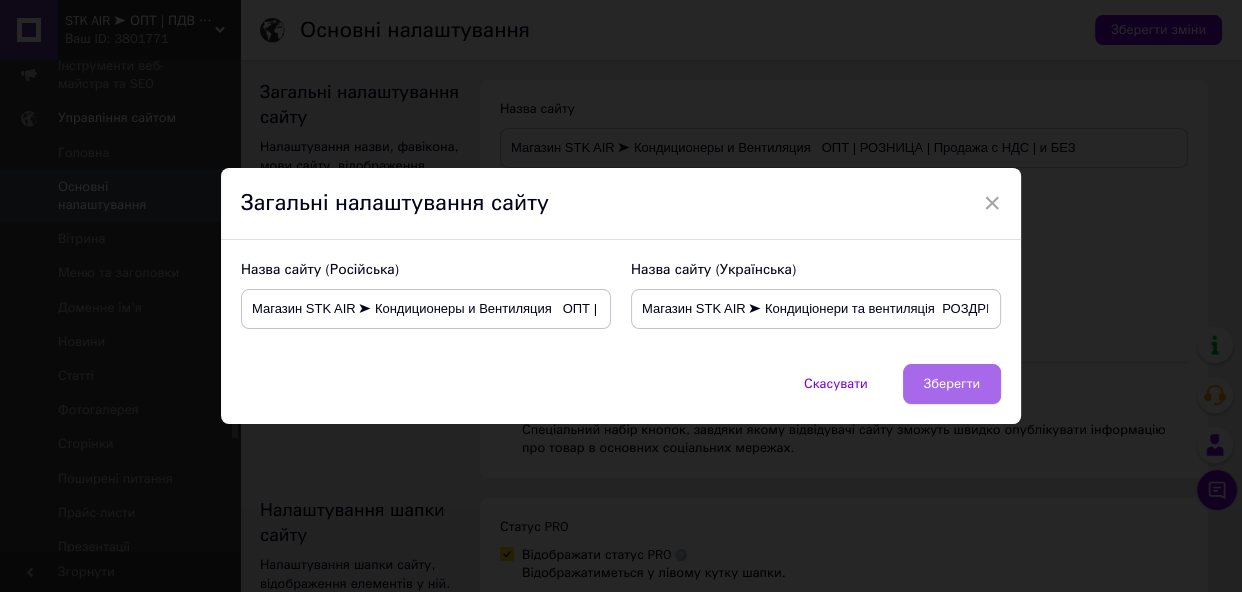 click on "Зберегти" at bounding box center (952, 384) 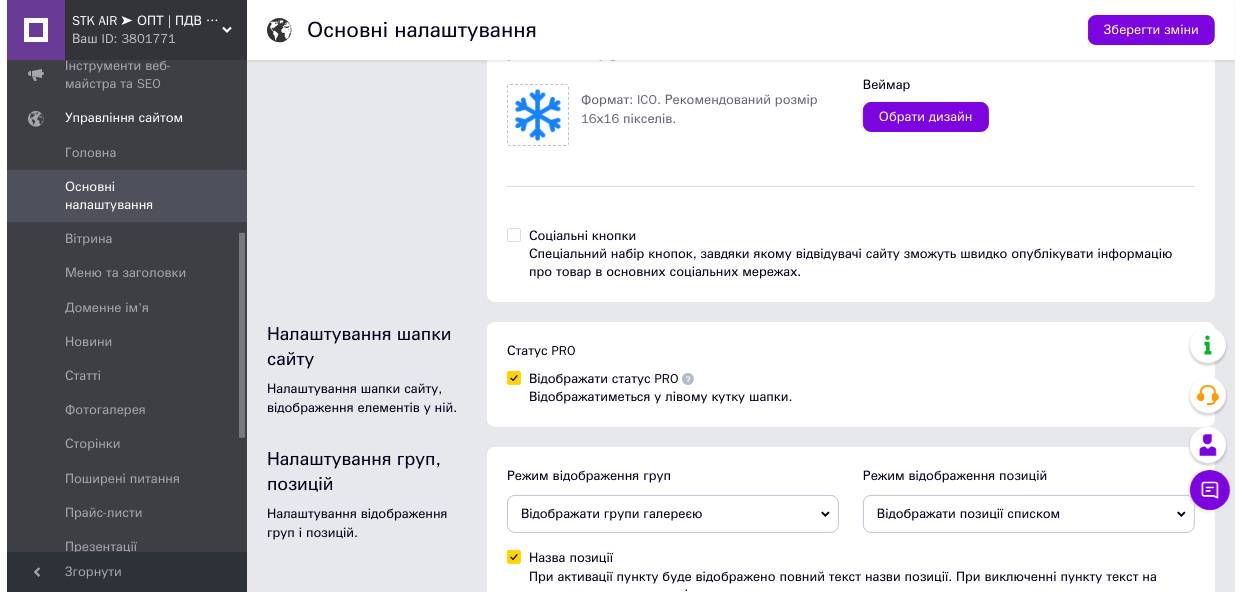 scroll, scrollTop: 0, scrollLeft: 0, axis: both 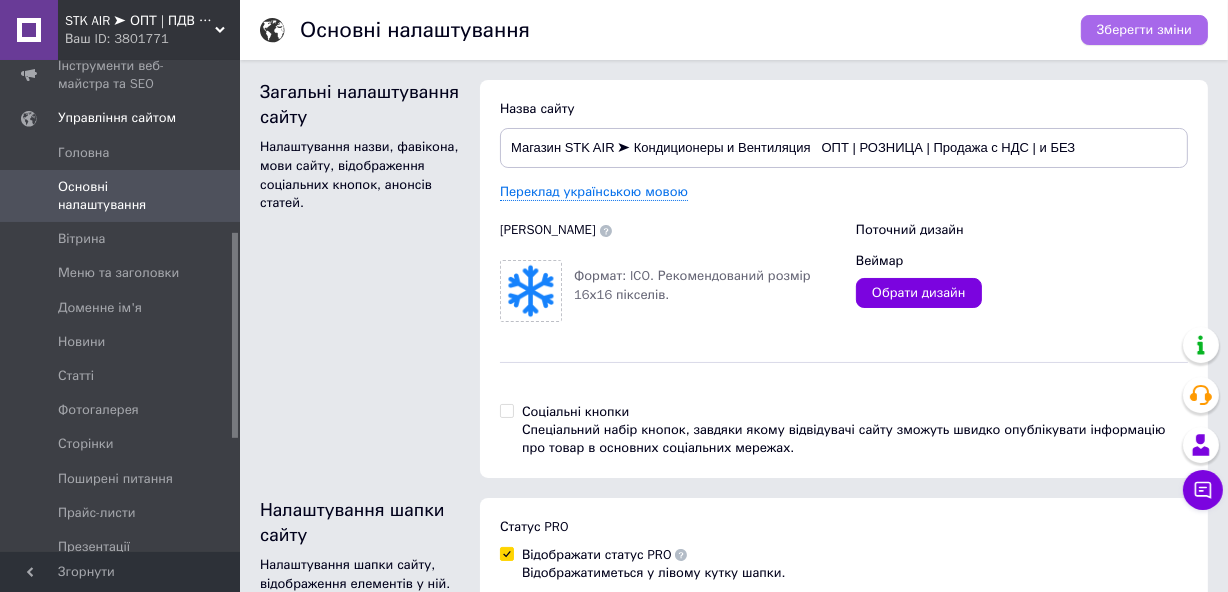 click on "Зберегти зміни" at bounding box center [1144, 30] 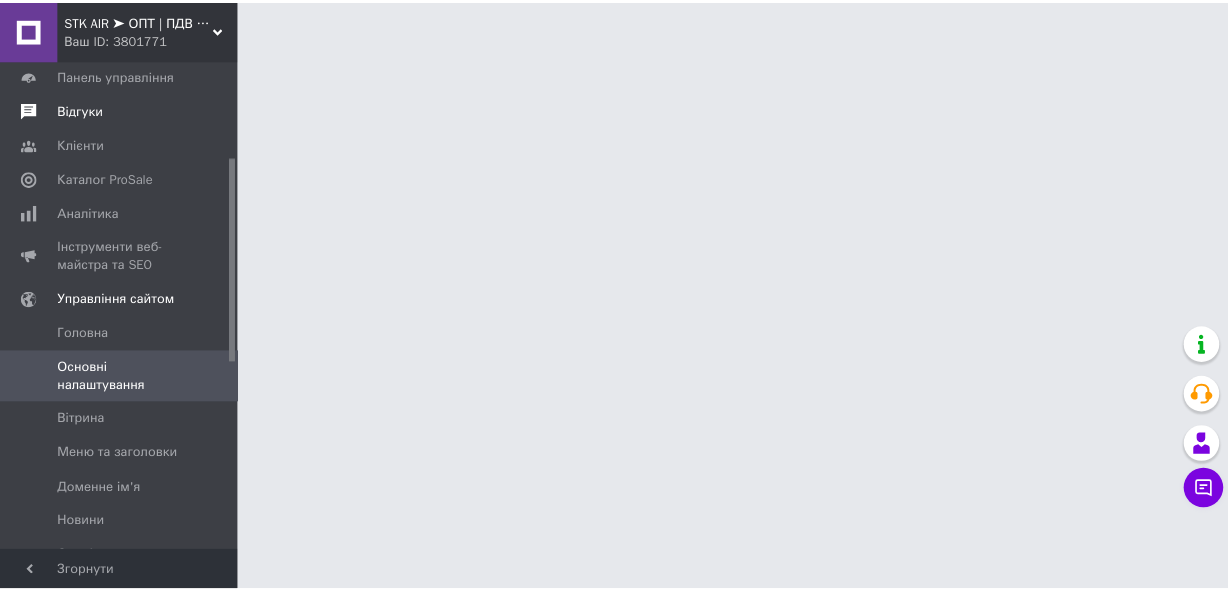 scroll, scrollTop: 0, scrollLeft: 0, axis: both 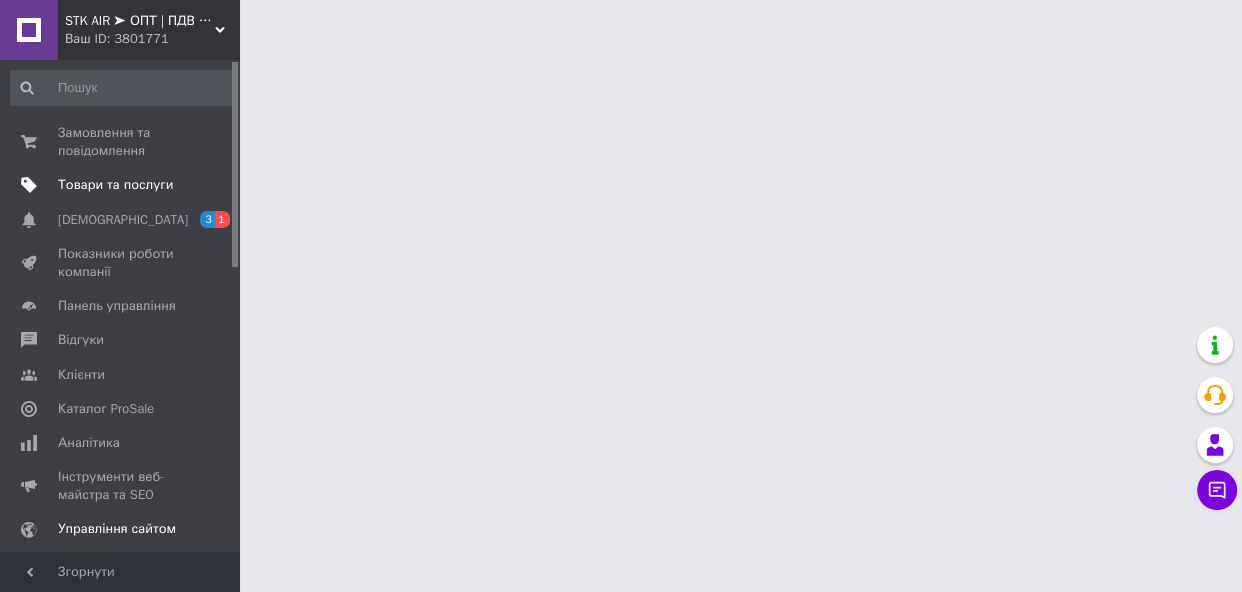 click on "Товари та послуги" at bounding box center [122, 185] 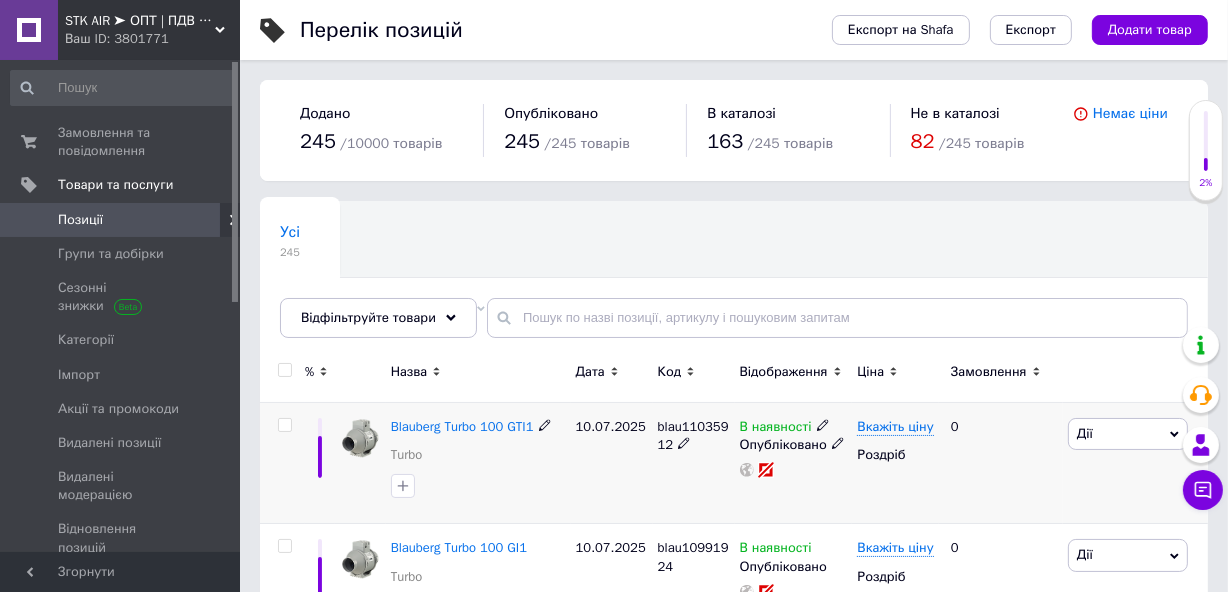 click at bounding box center [284, 425] 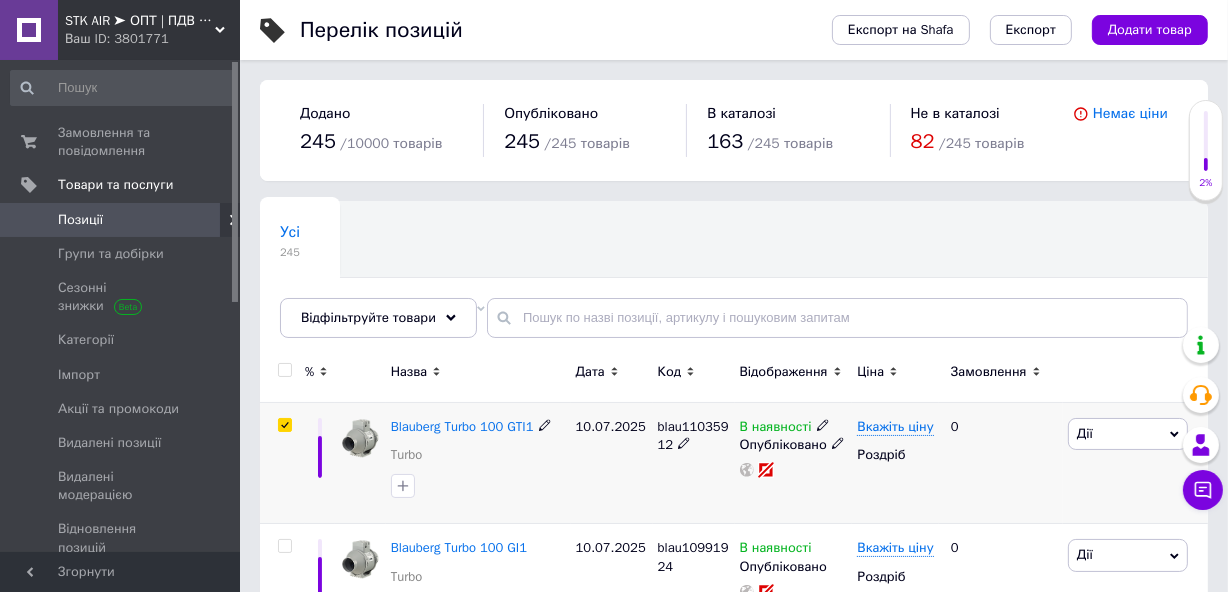 checkbox on "true" 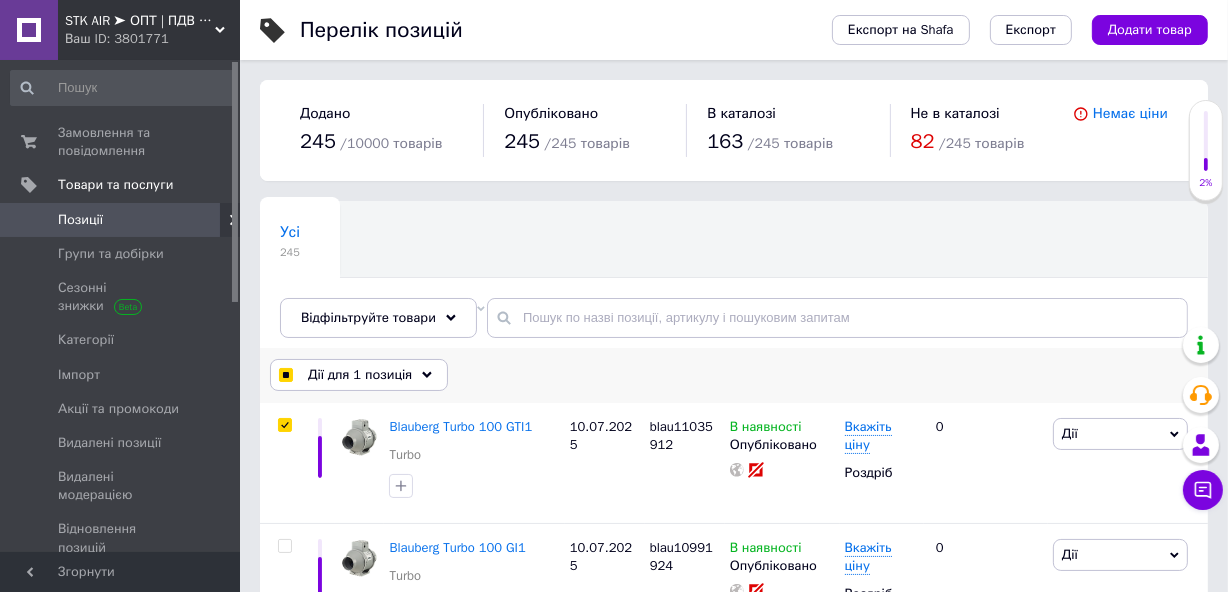 click on "Дії для 1 позиція" at bounding box center (360, 375) 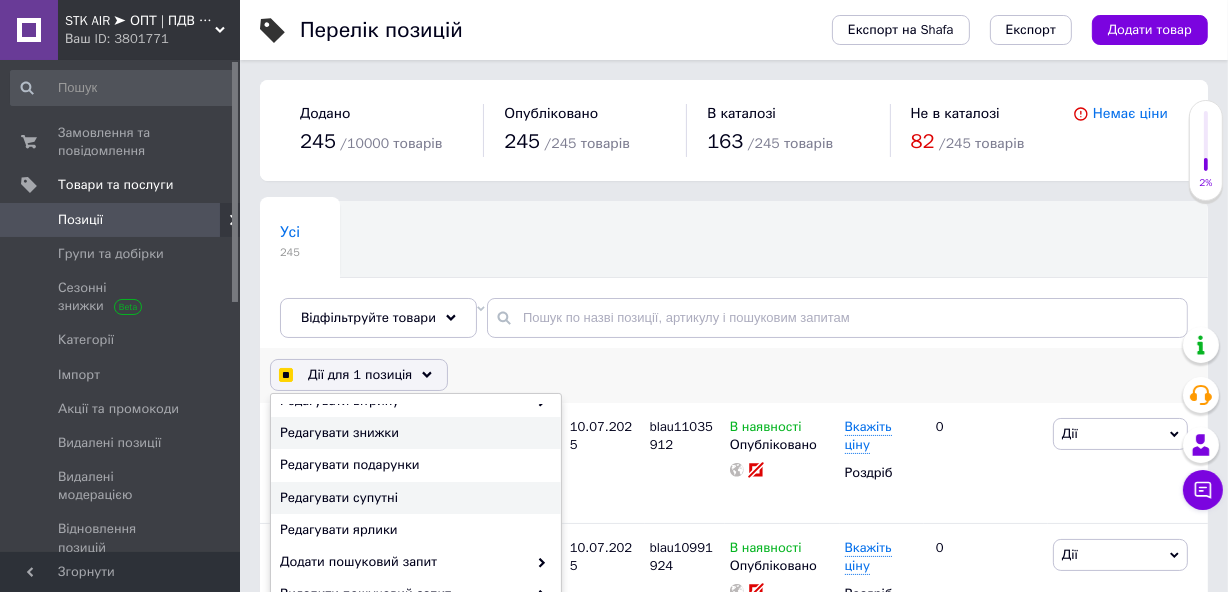 scroll, scrollTop: 235, scrollLeft: 0, axis: vertical 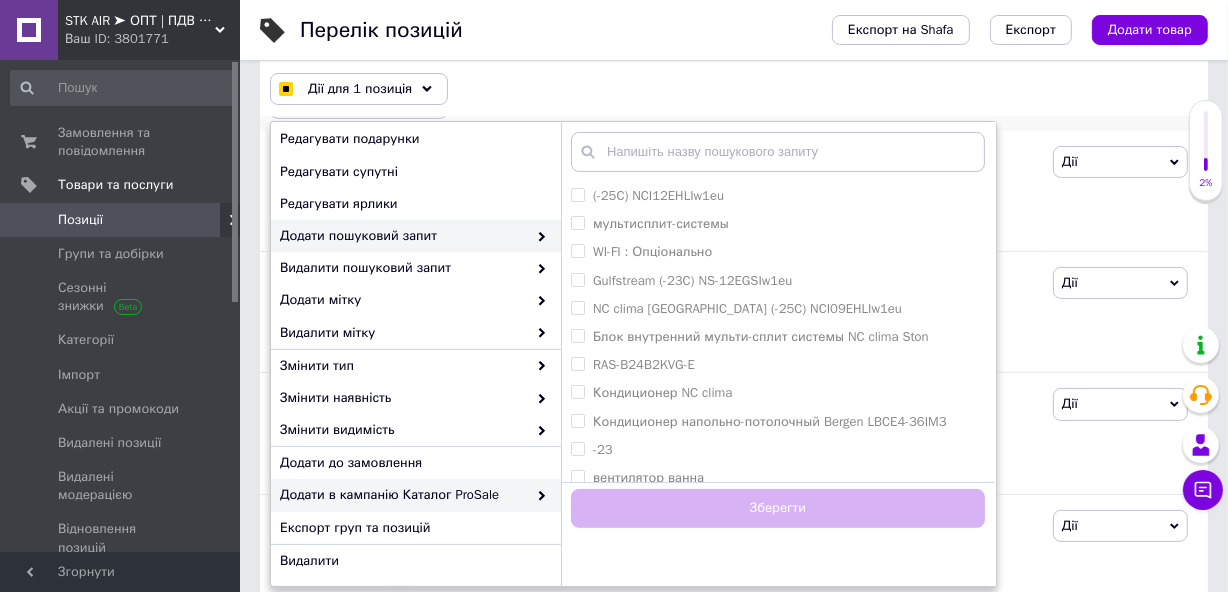 checkbox on "true" 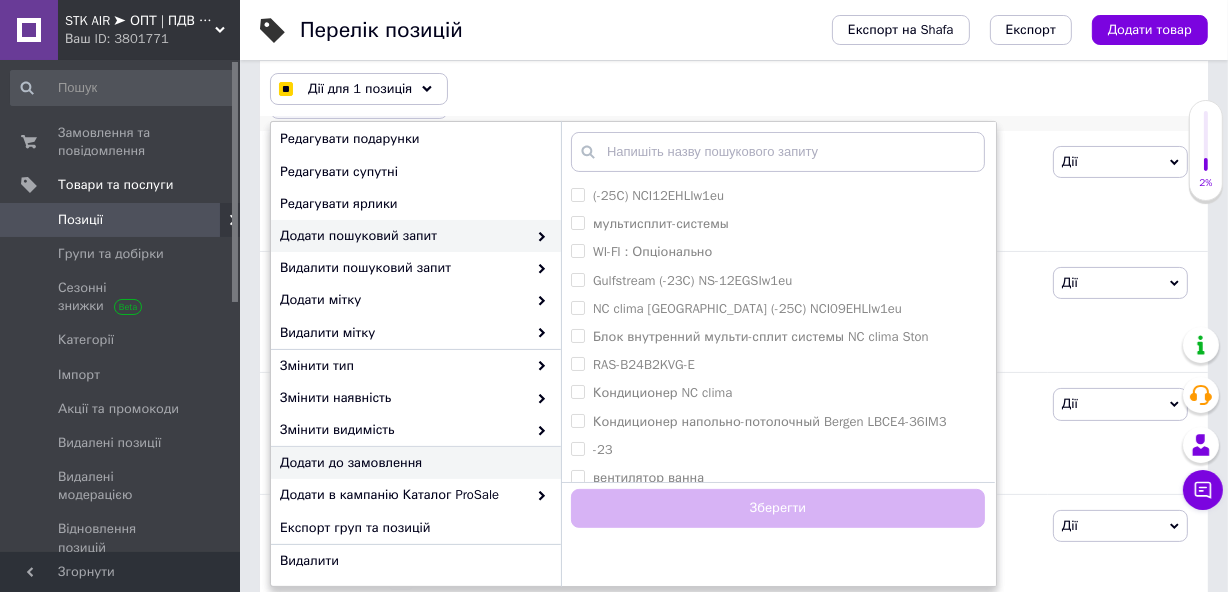 checkbox on "true" 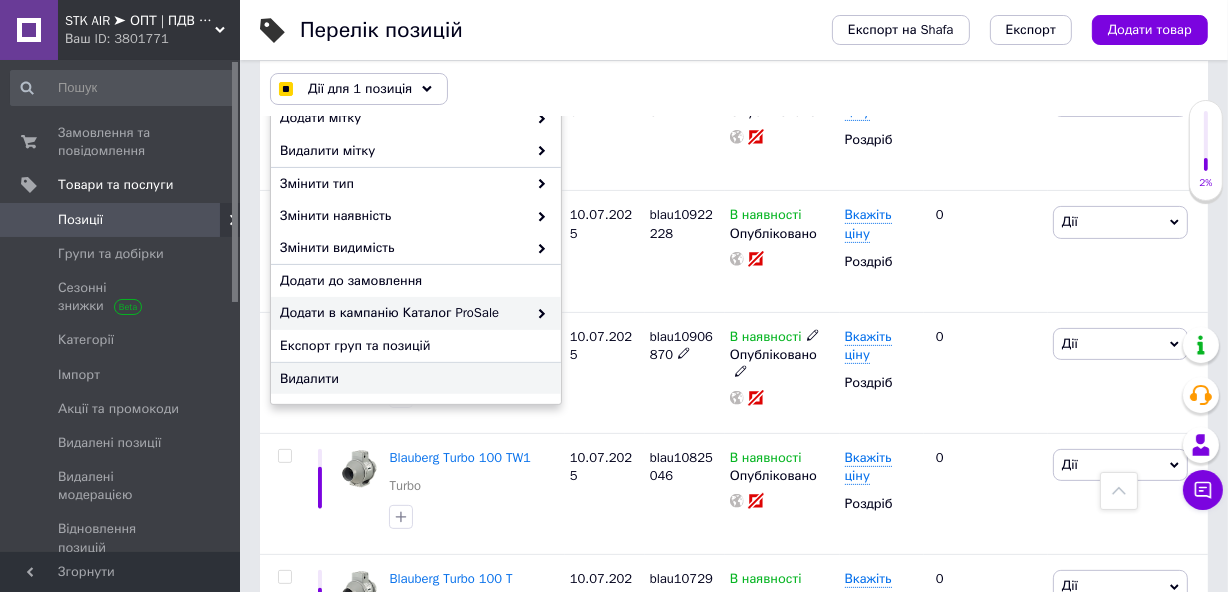 scroll, scrollTop: 363, scrollLeft: 0, axis: vertical 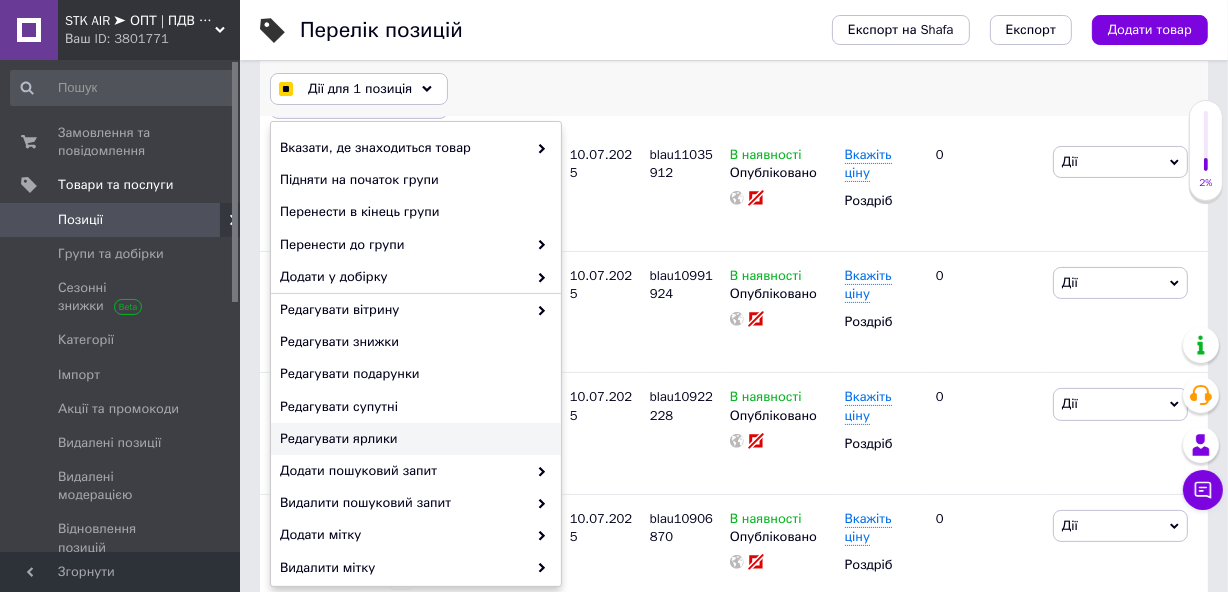 click on "Дії для 1 позиція Вибрати усі 245 позицій Вибрані всі 245 позицій Скасувати обрані Вказати, де знаходиться товар Підняти на початок групи Перенести в кінець групи Перенести до групи Додати у добірку Редагувати вітрину Редагувати знижки Редагувати подарунки Редагувати супутні Редагувати ярлики Додати пошуковий запит Видалити пошуковий запит Додати мітку Видалити мітку Змінити тип Змінити наявність Змінити видимість Додати до замовлення Додати в кампанію Каталог ProSale Експорт груп та позицій Видалити" at bounding box center [734, 89] 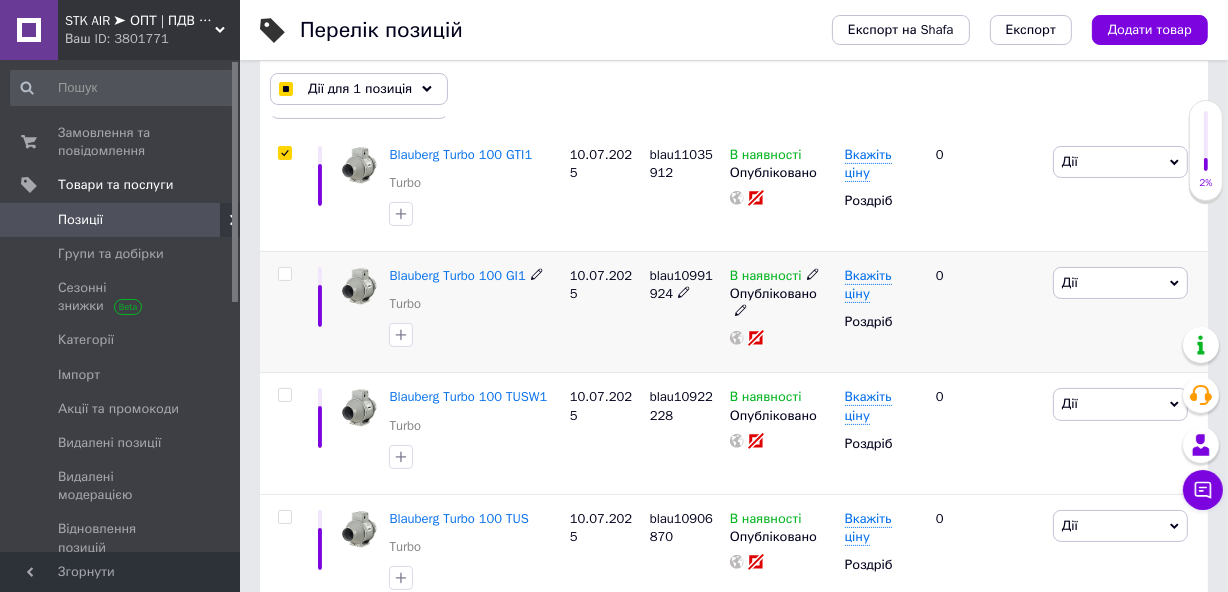 click at bounding box center (284, 274) 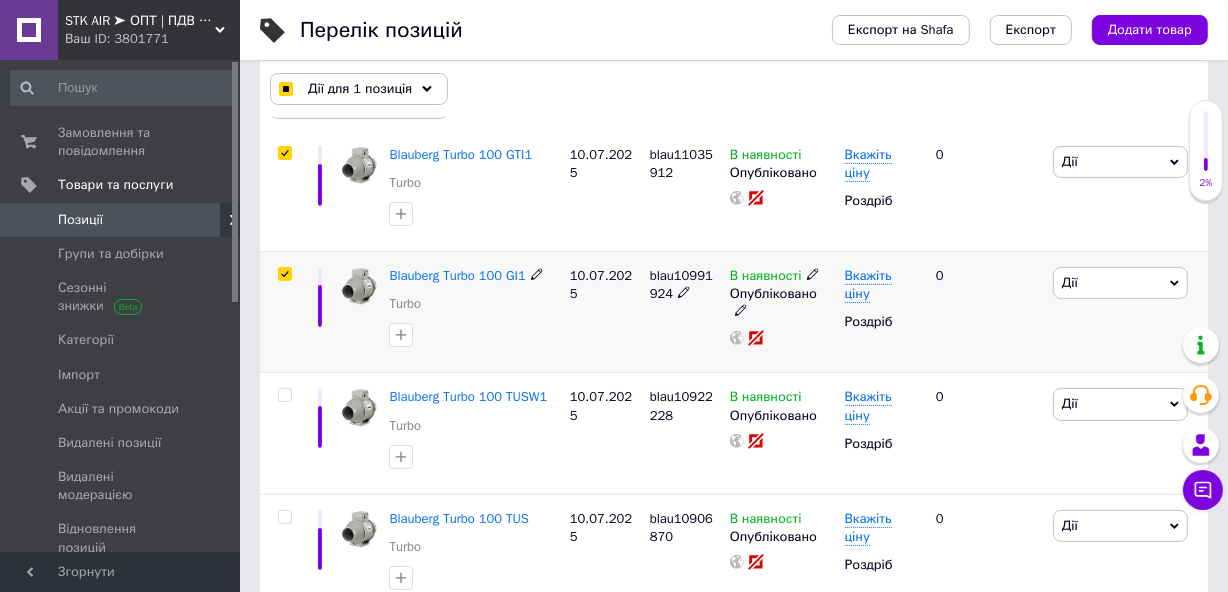 checkbox on "true" 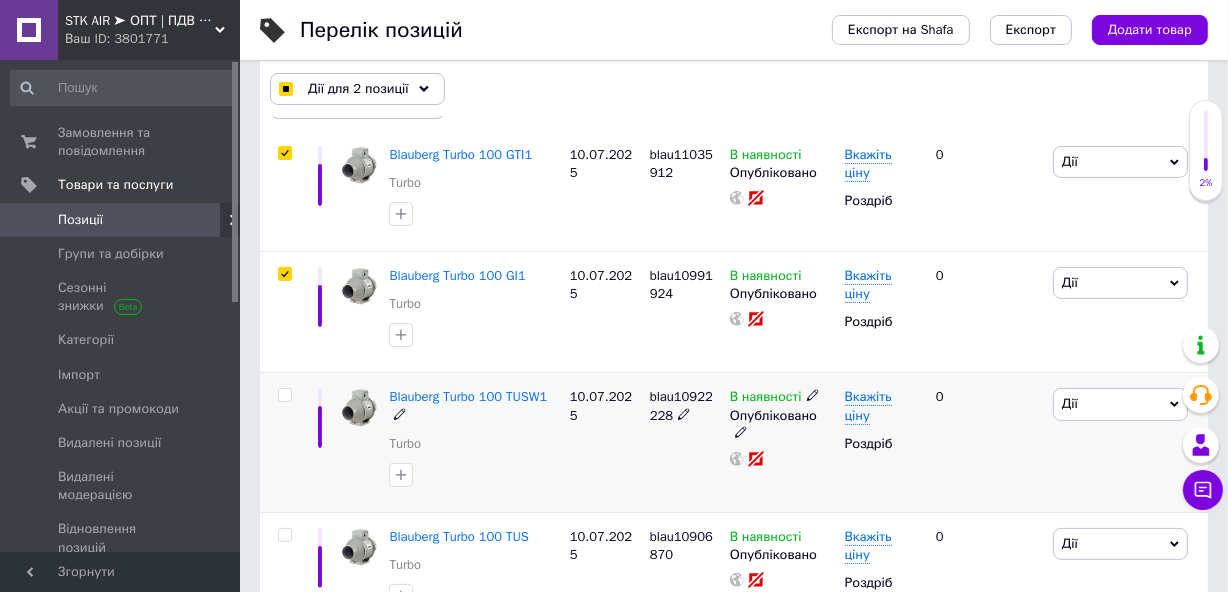 click at bounding box center [284, 395] 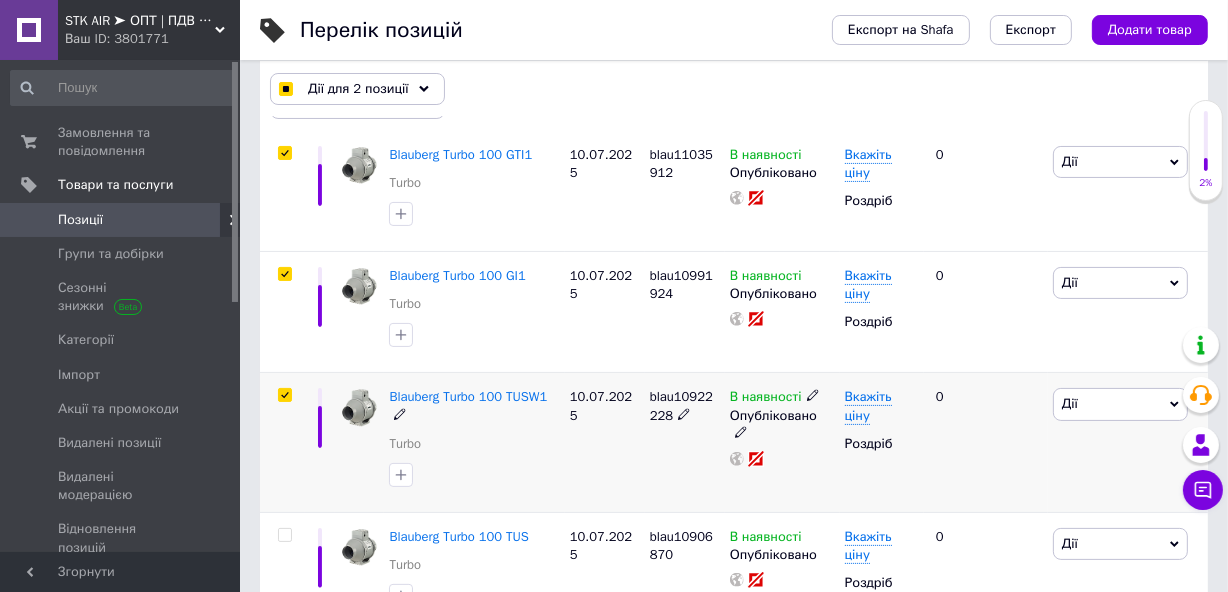 checkbox on "true" 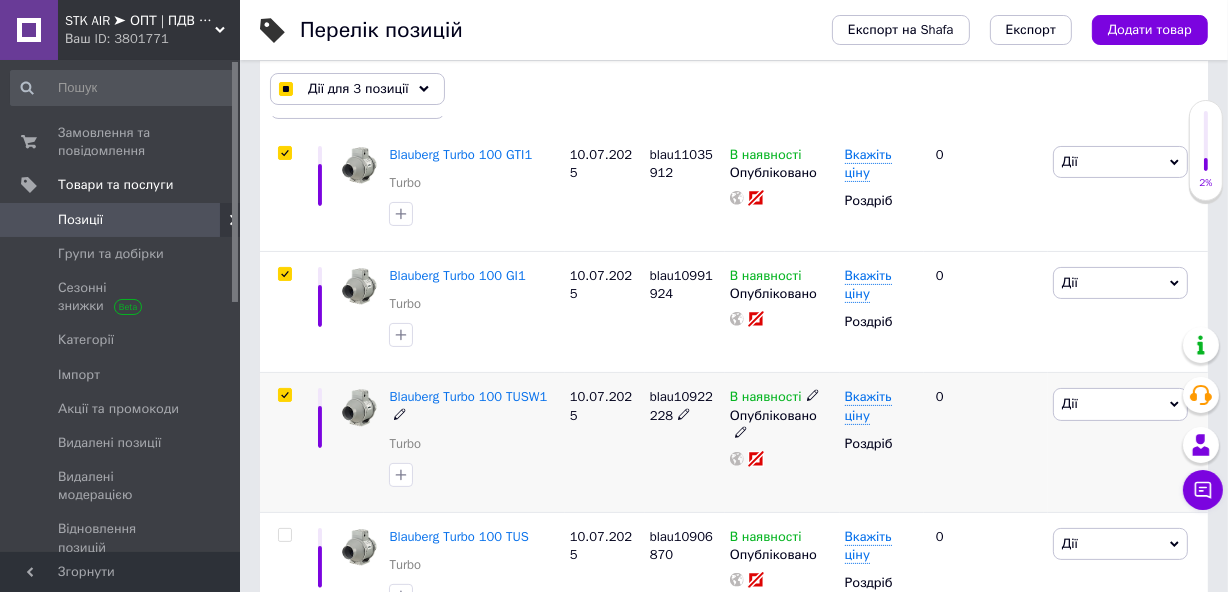 scroll, scrollTop: 363, scrollLeft: 0, axis: vertical 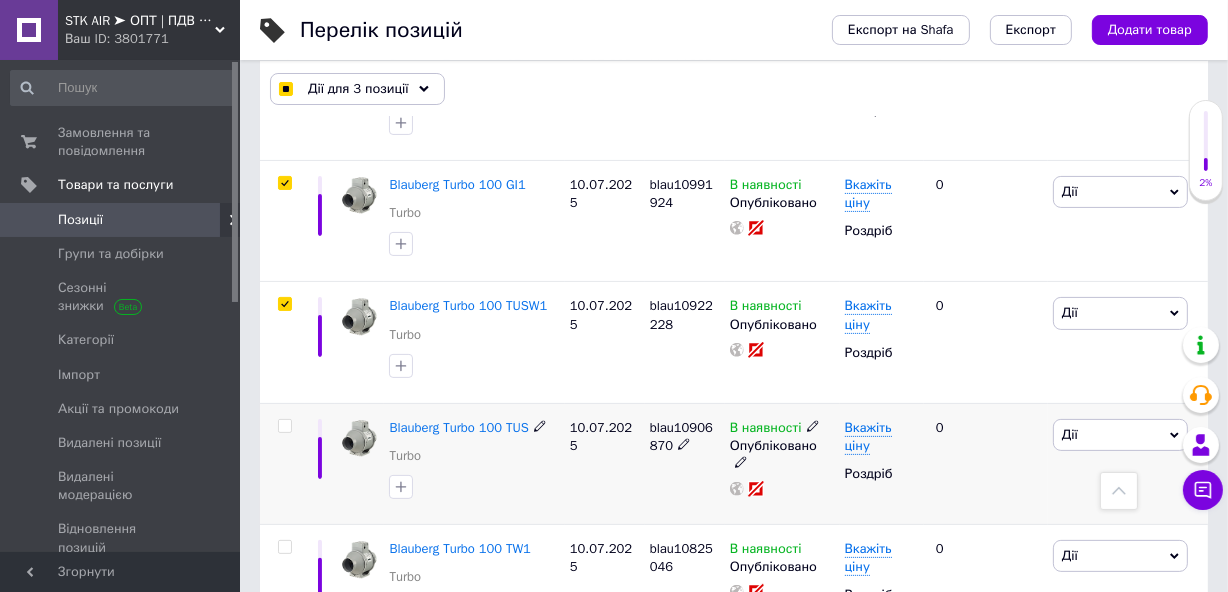 click at bounding box center (284, 426) 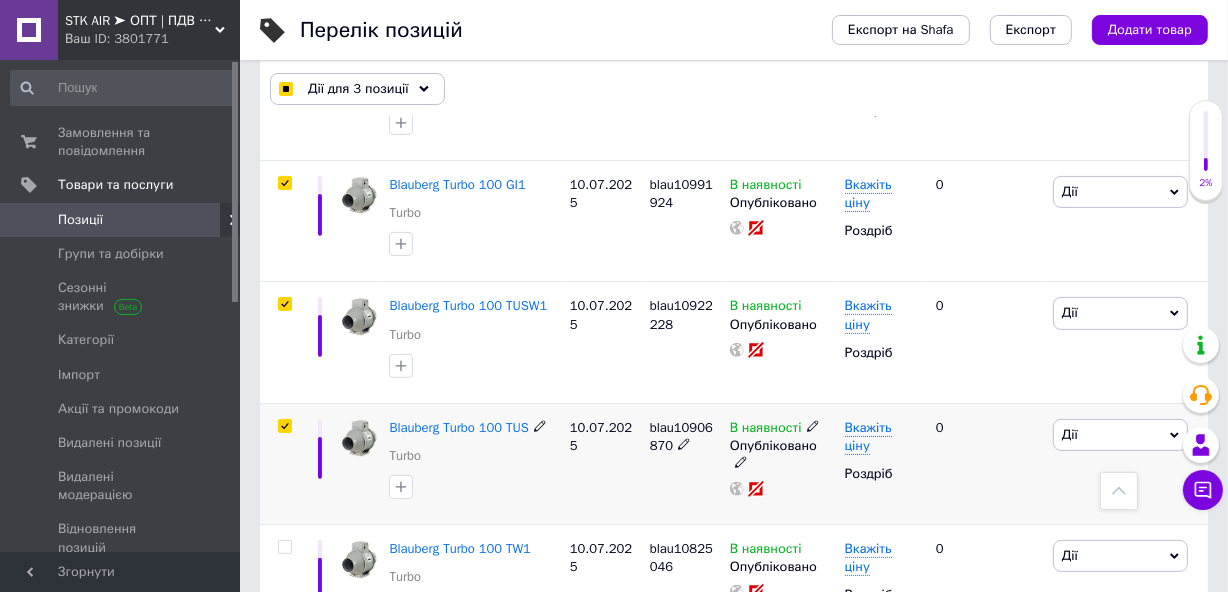 checkbox on "true" 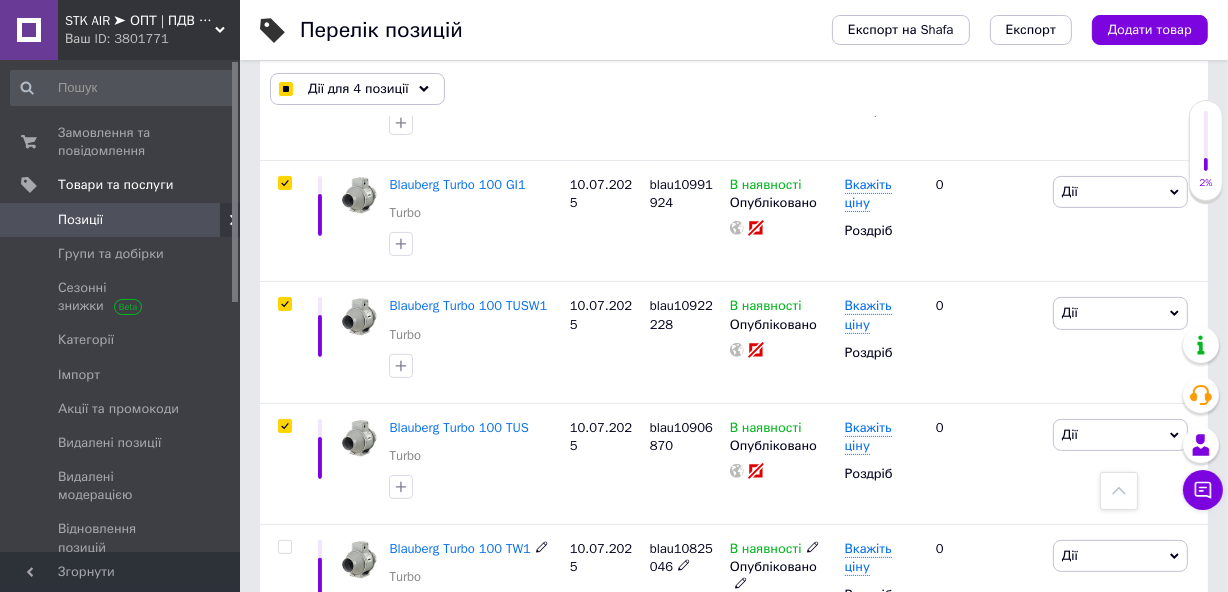 scroll, scrollTop: 636, scrollLeft: 0, axis: vertical 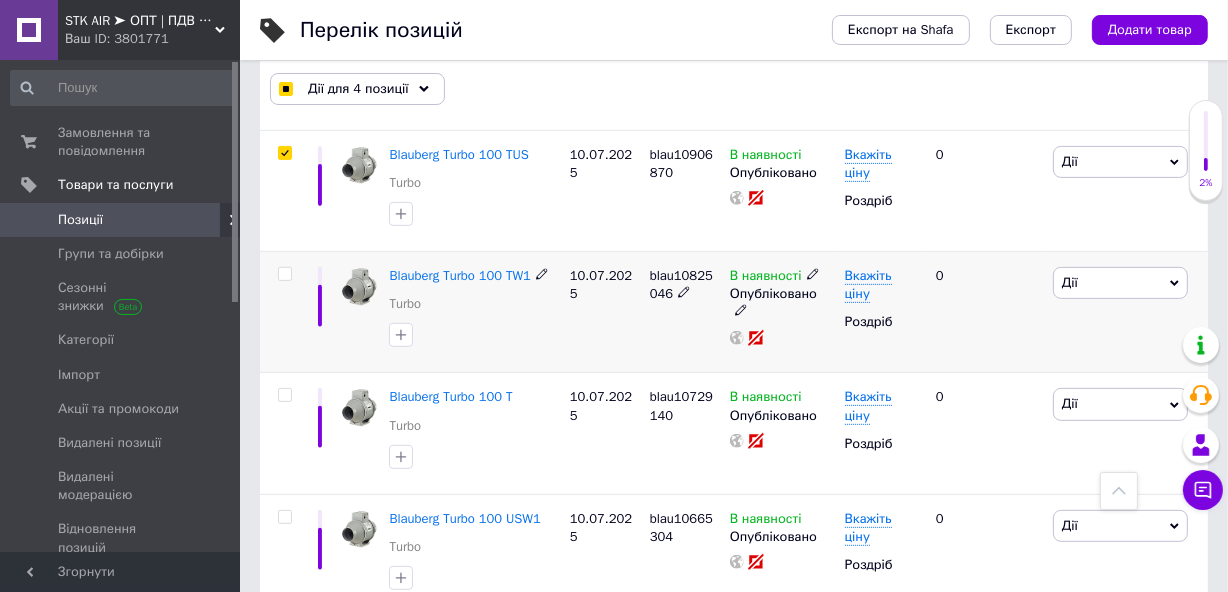 click at bounding box center (284, 274) 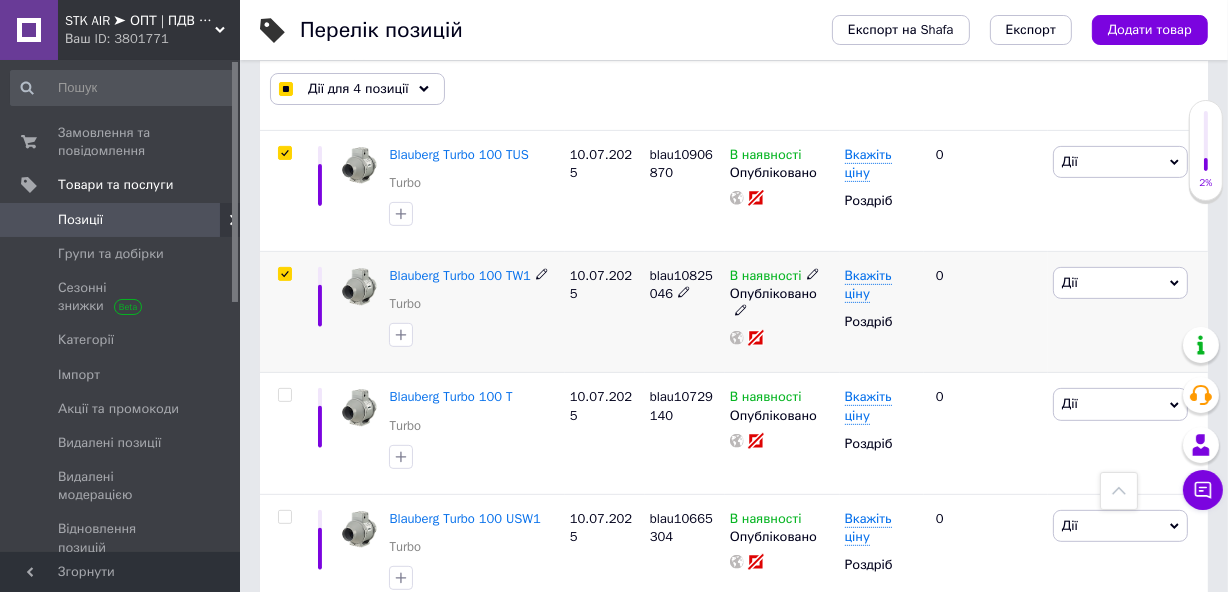 checkbox on "true" 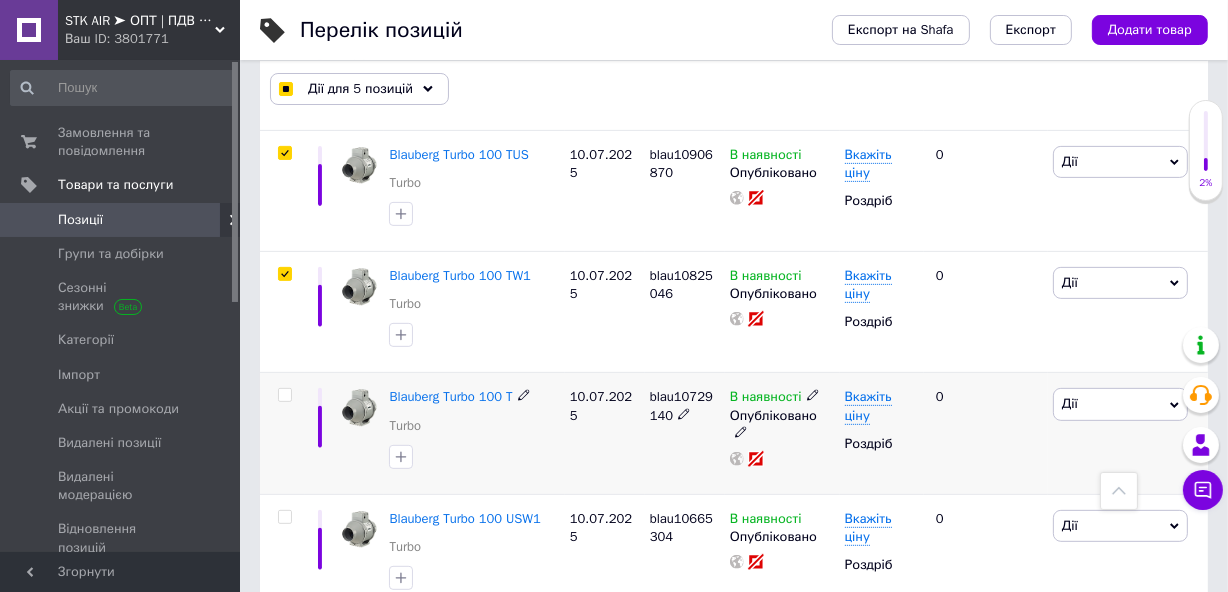 click at bounding box center (284, 395) 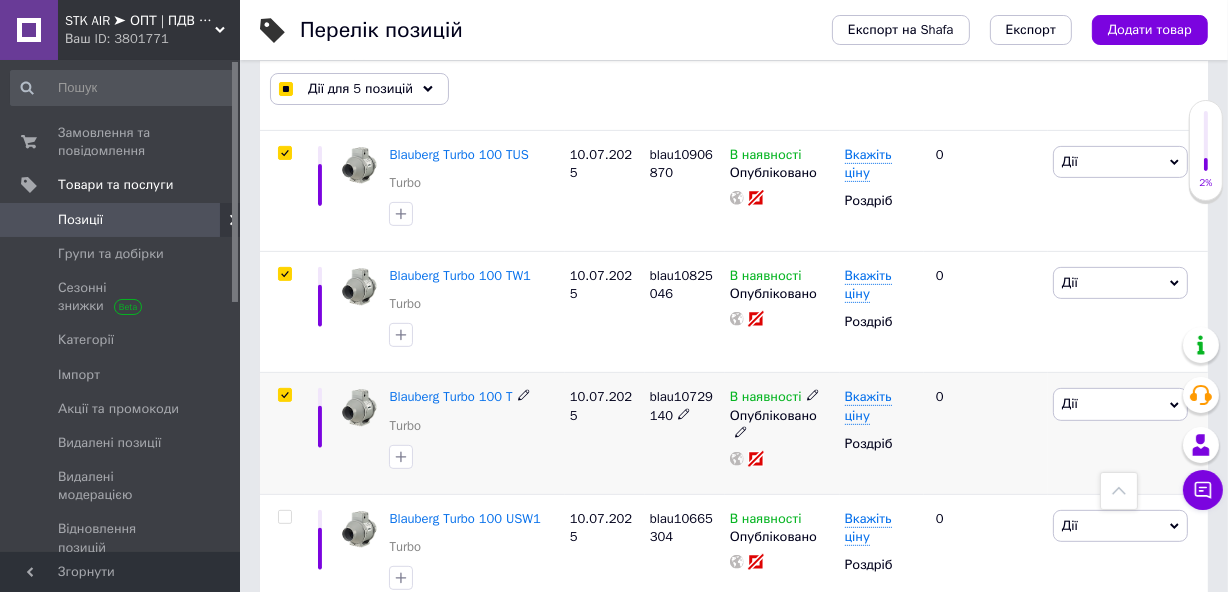 checkbox on "true" 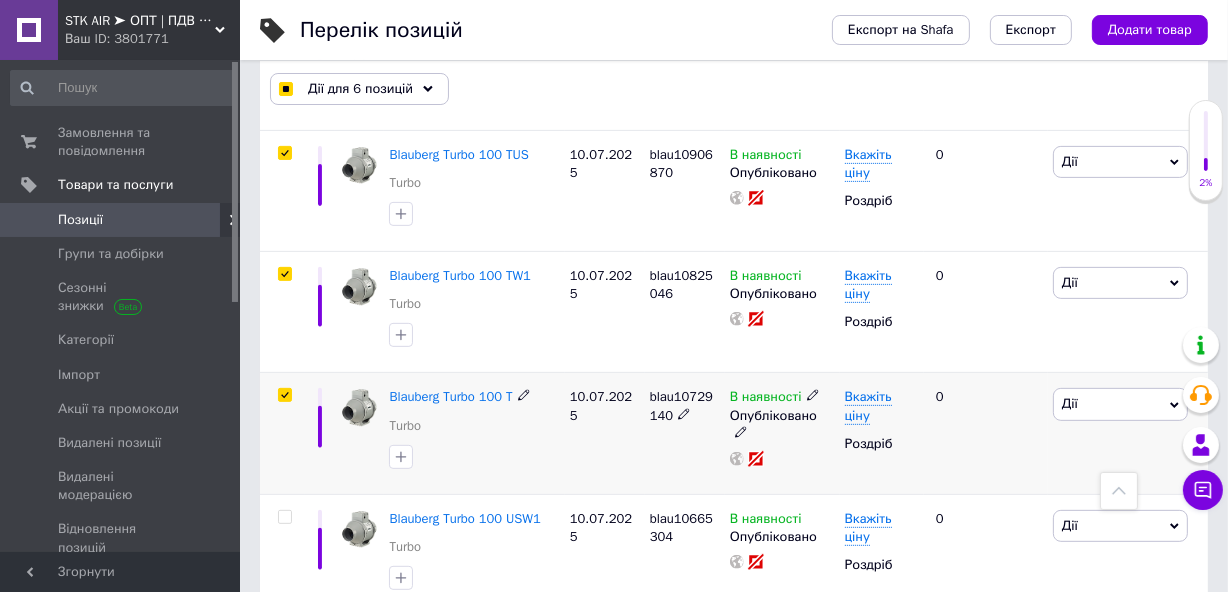 scroll, scrollTop: 818, scrollLeft: 0, axis: vertical 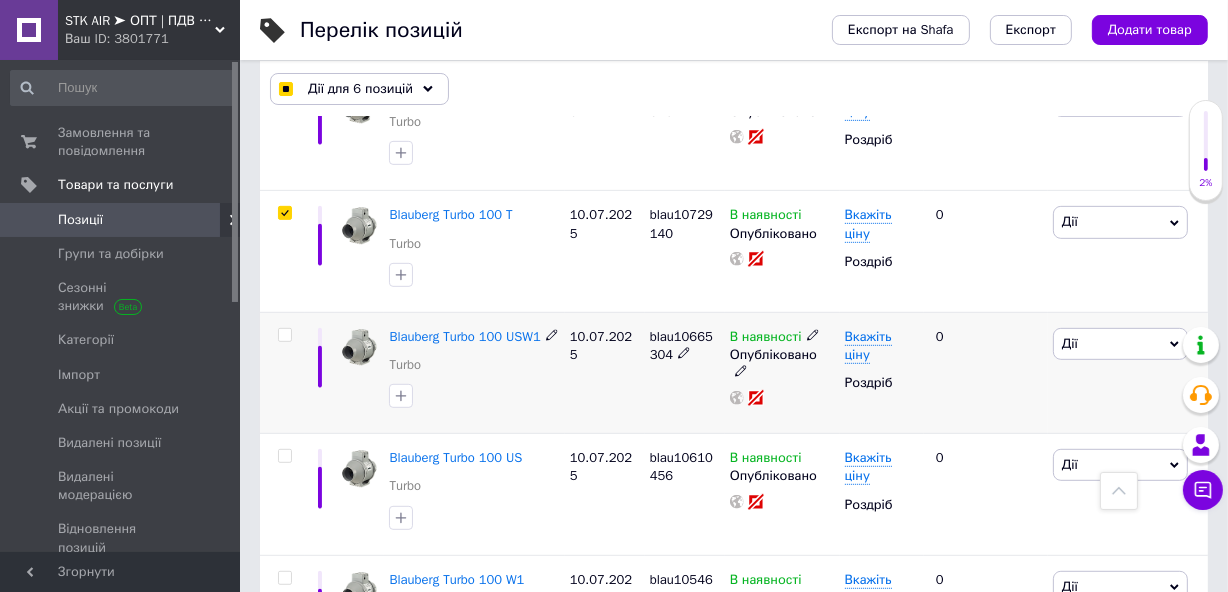 click at bounding box center (285, 335) 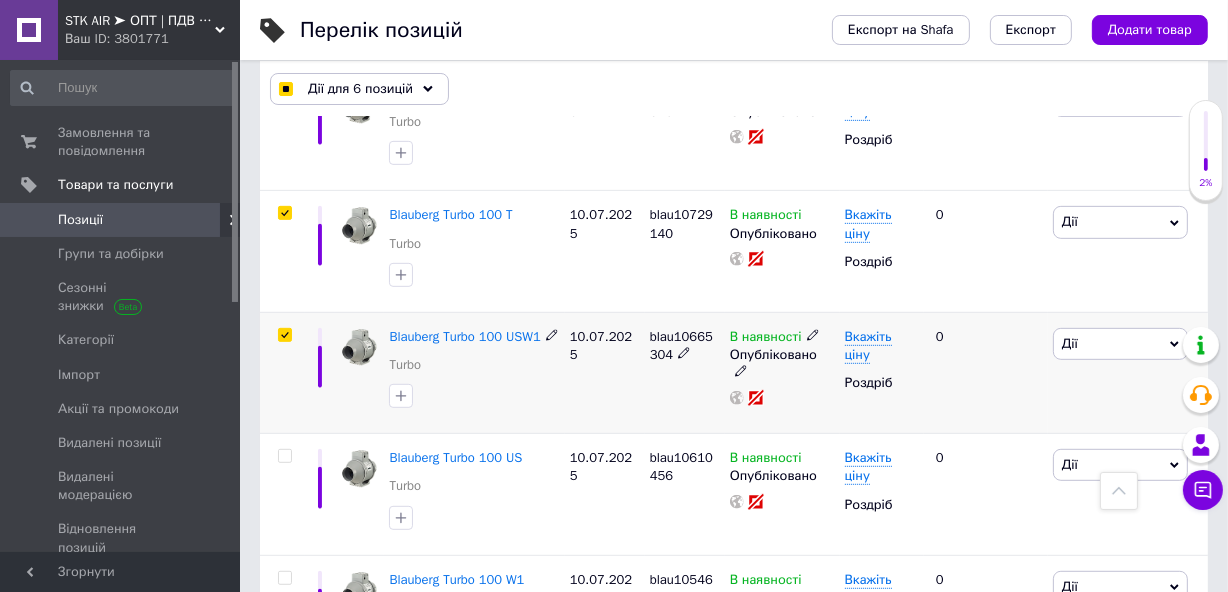 checkbox on "true" 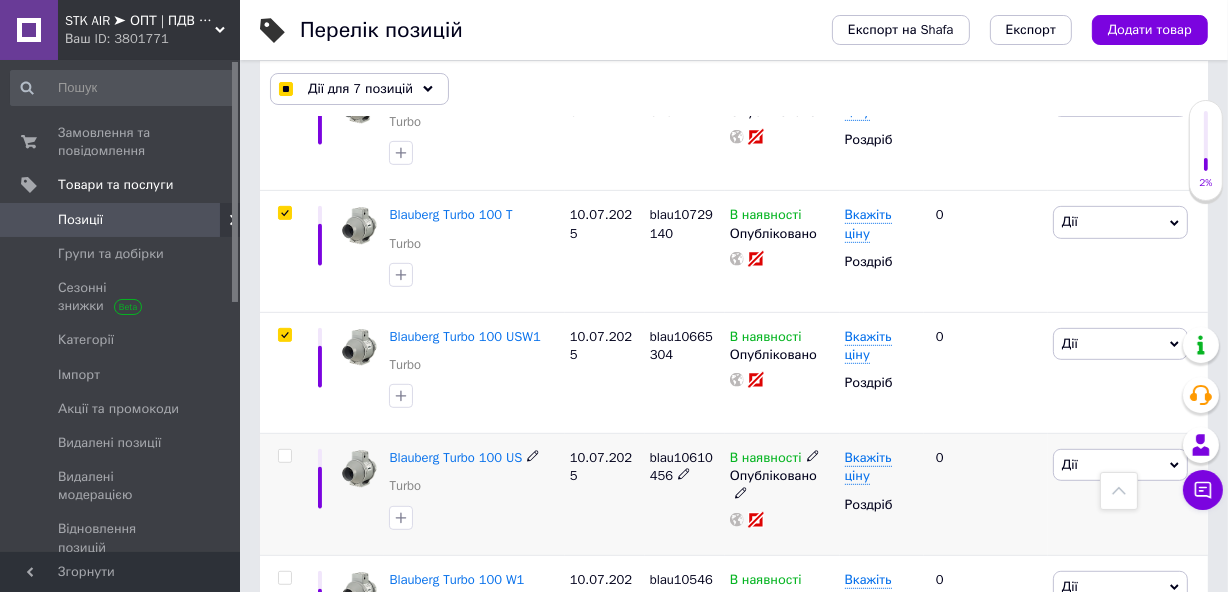 click at bounding box center [284, 456] 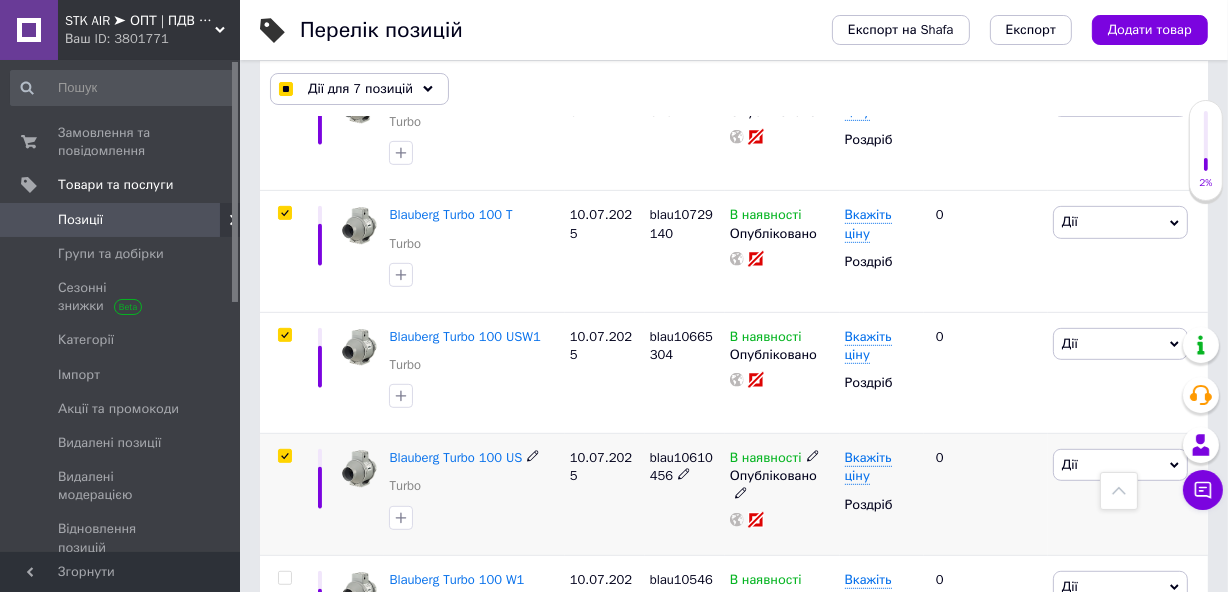 checkbox on "true" 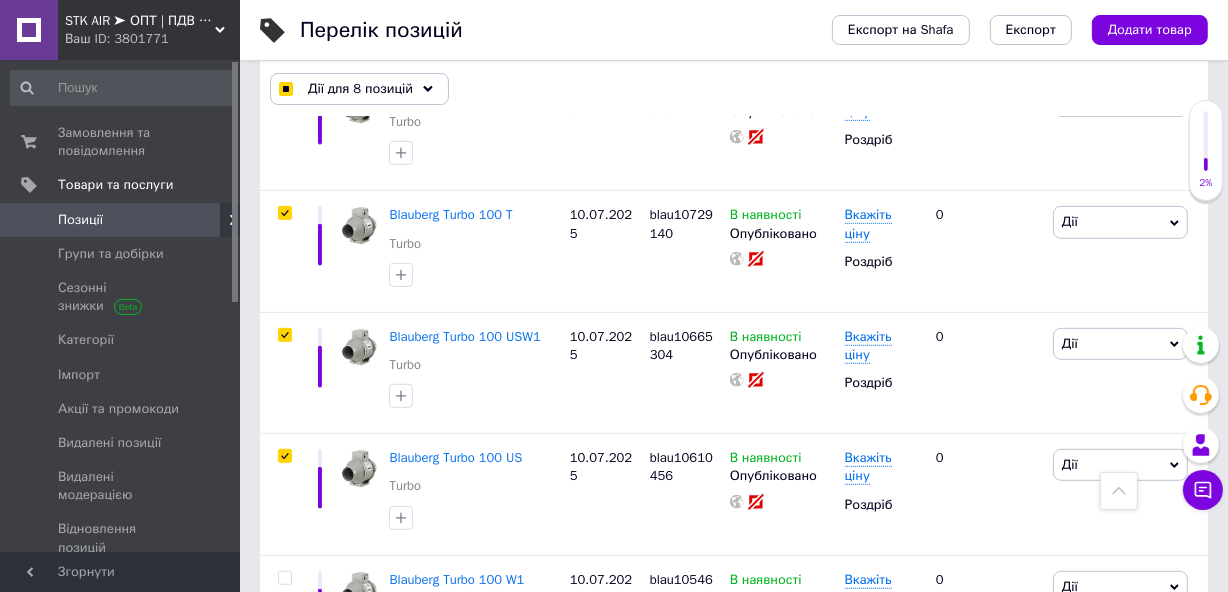 scroll, scrollTop: 1181, scrollLeft: 0, axis: vertical 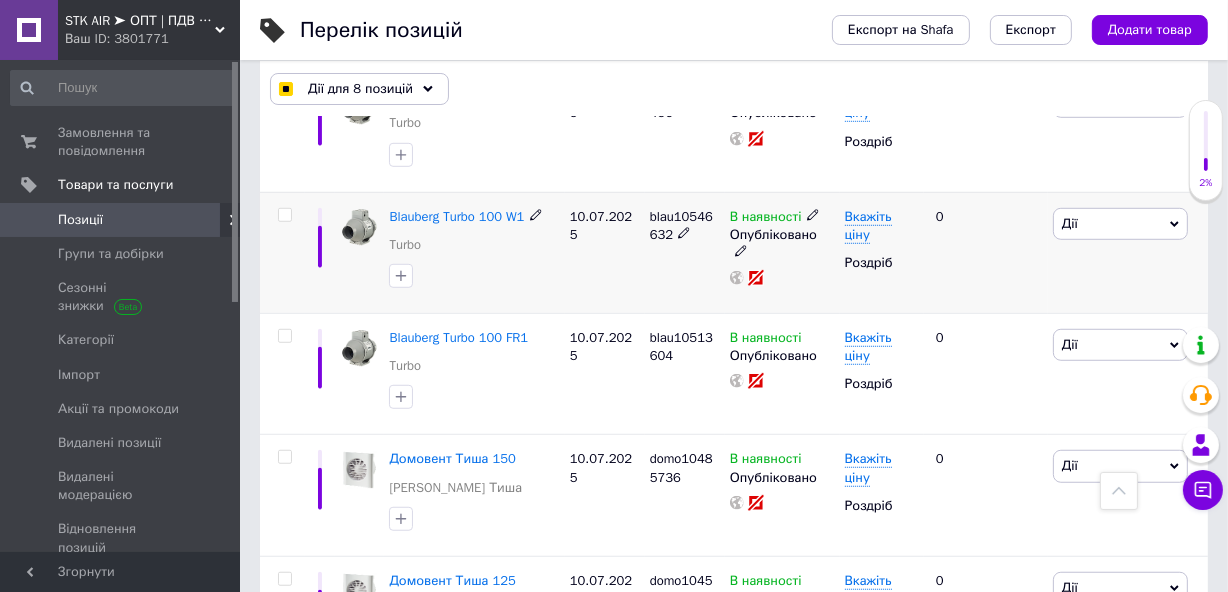 click at bounding box center [284, 215] 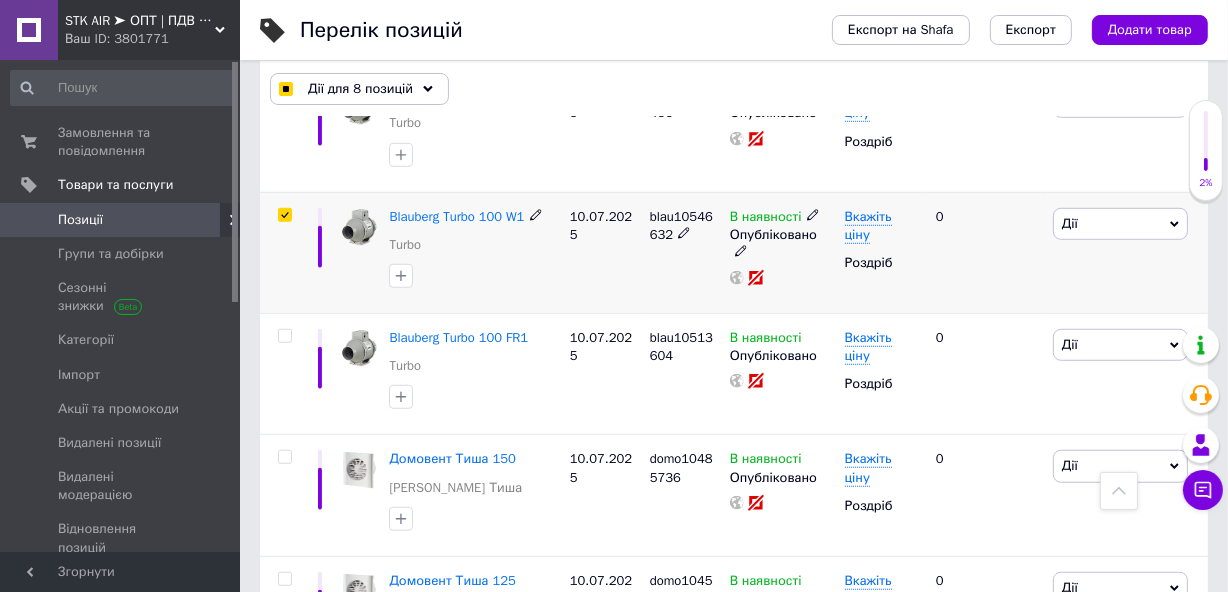 checkbox on "true" 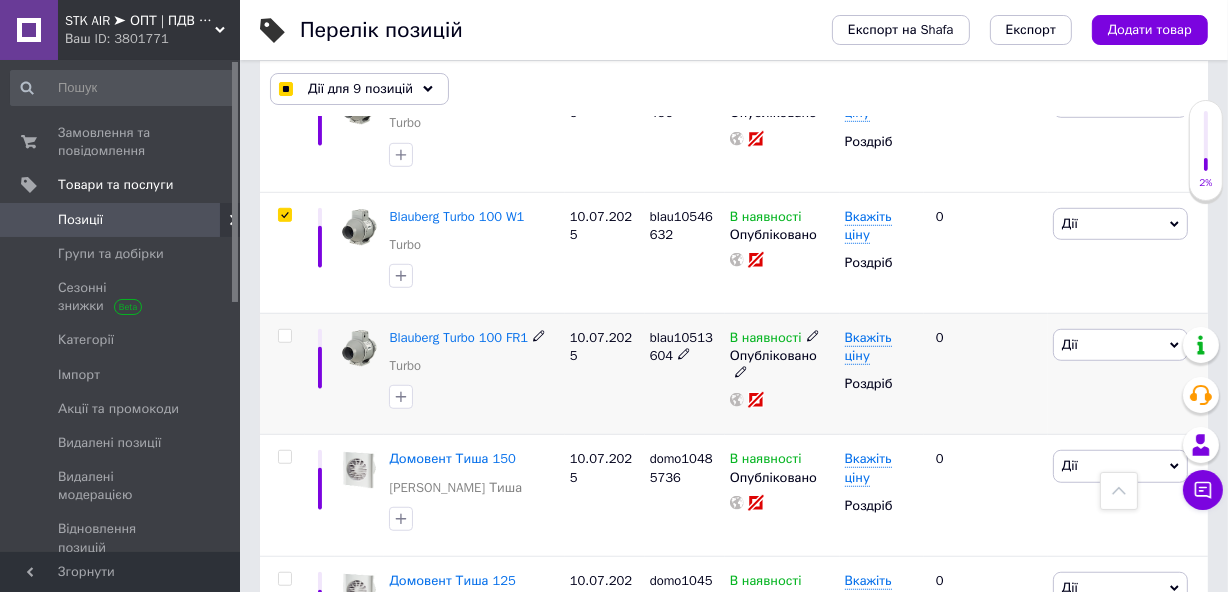 click at bounding box center (284, 336) 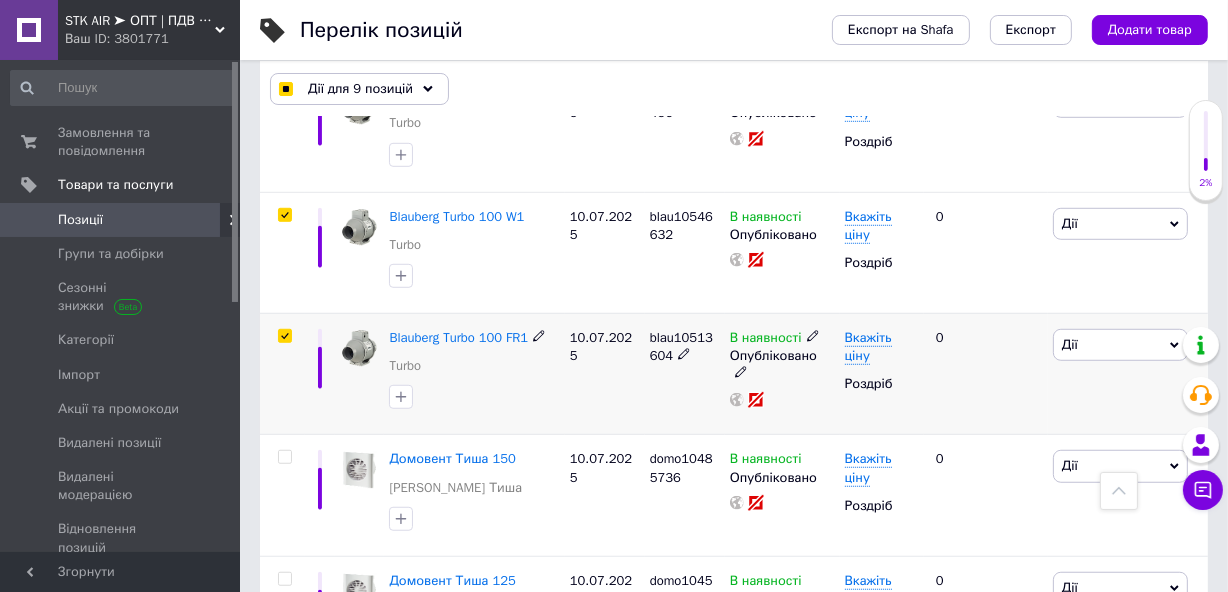 checkbox on "true" 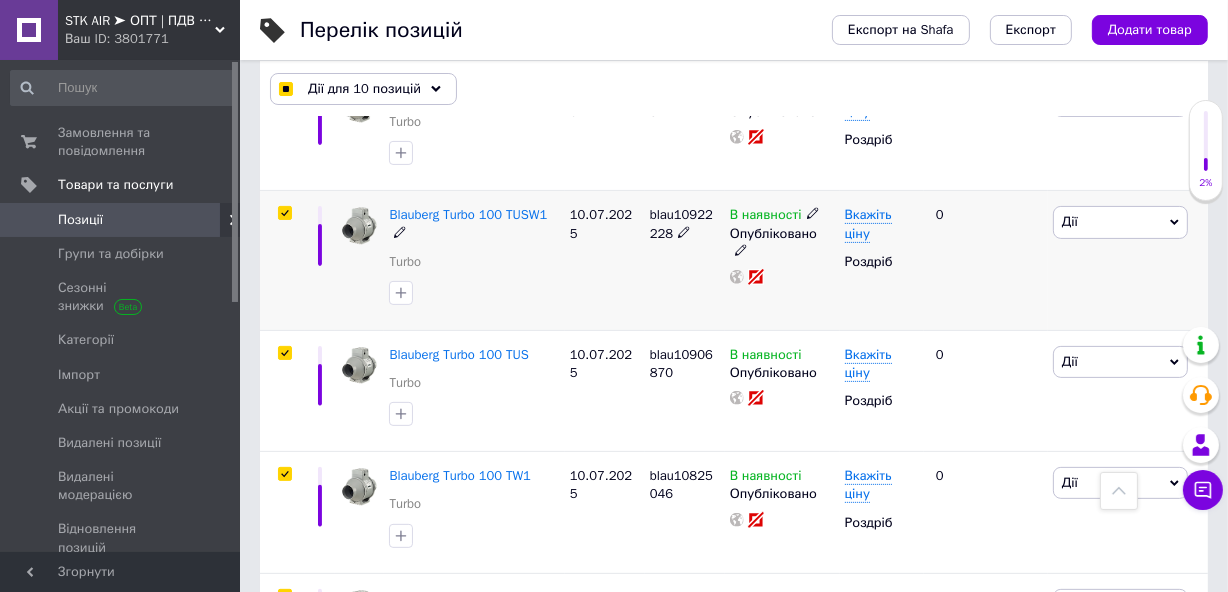 scroll, scrollTop: 181, scrollLeft: 0, axis: vertical 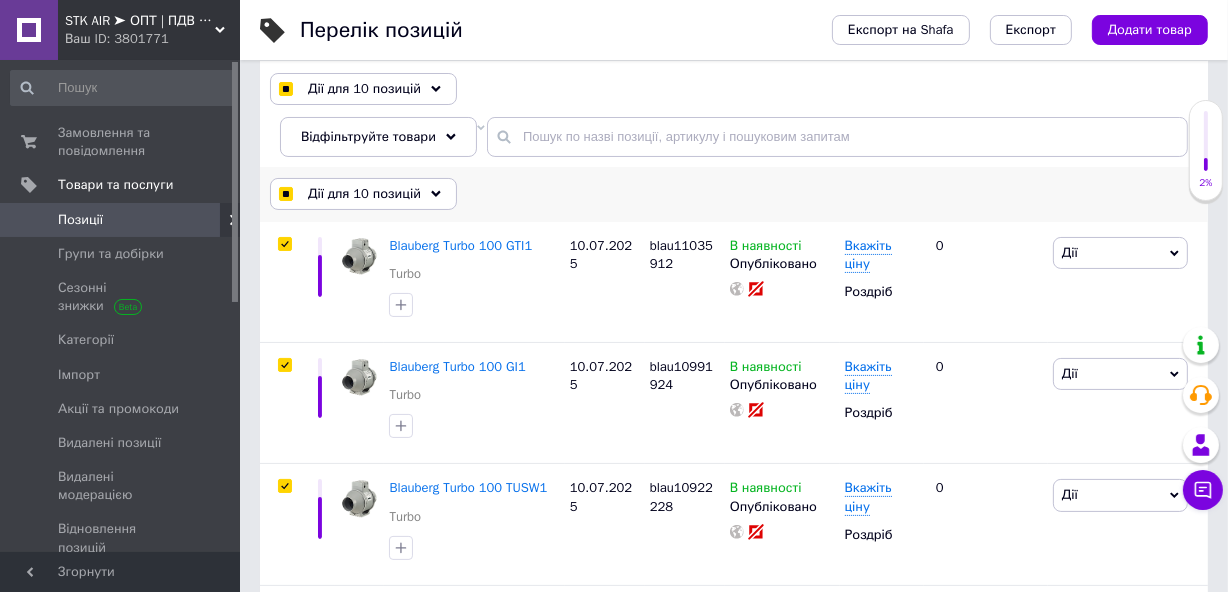 click on "Дії для 10 позицій" at bounding box center (363, 194) 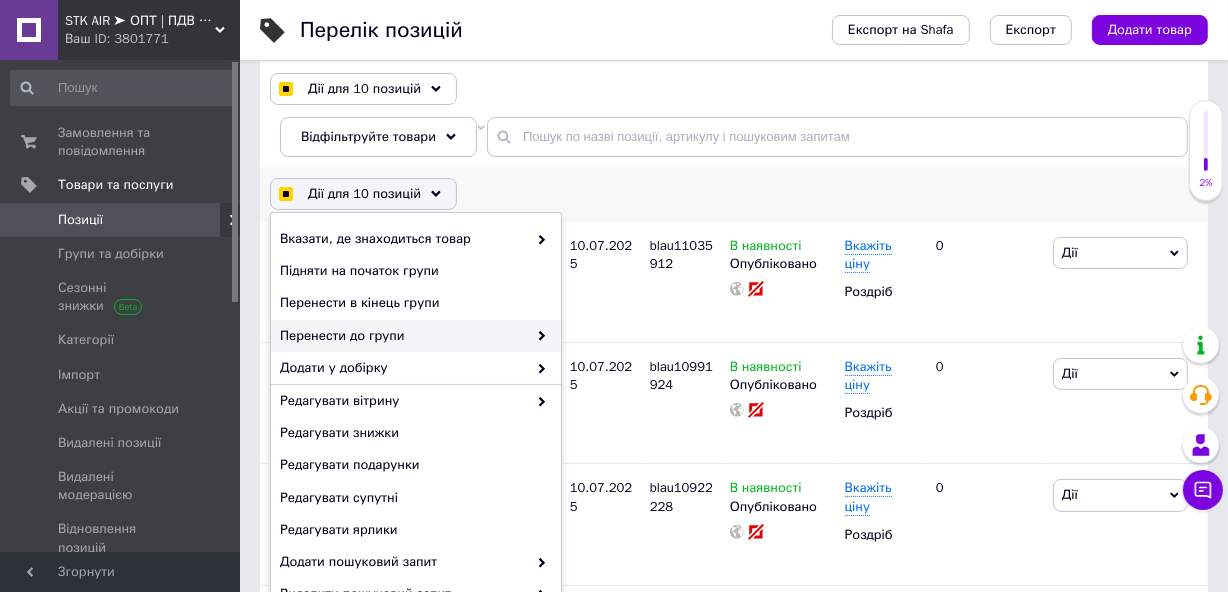 checkbox on "true" 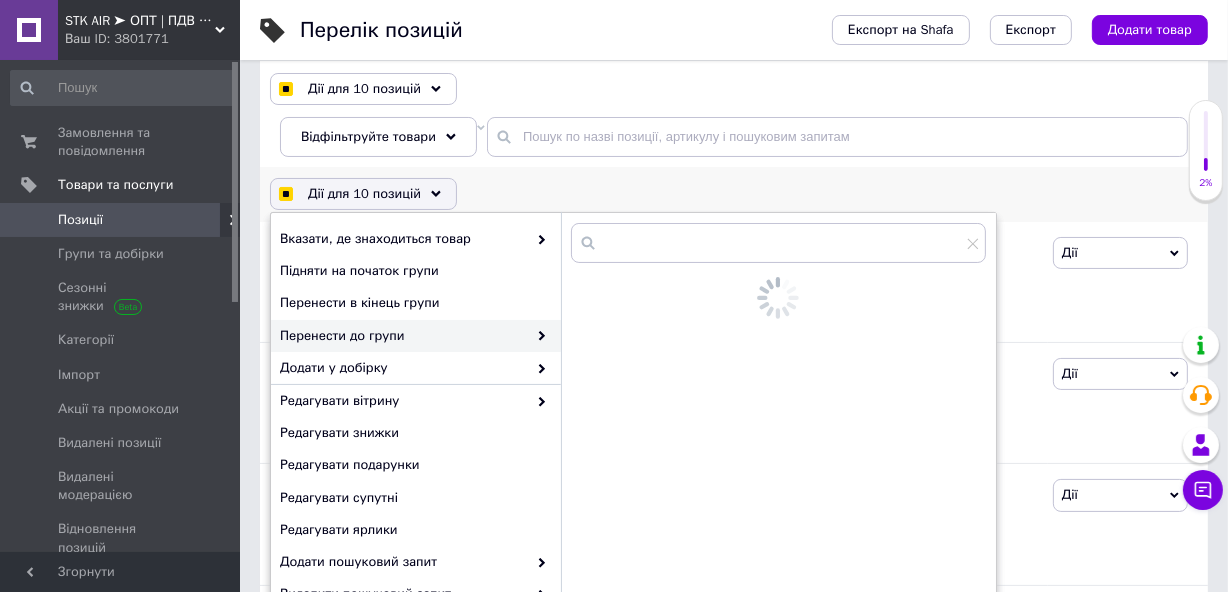 checkbox on "true" 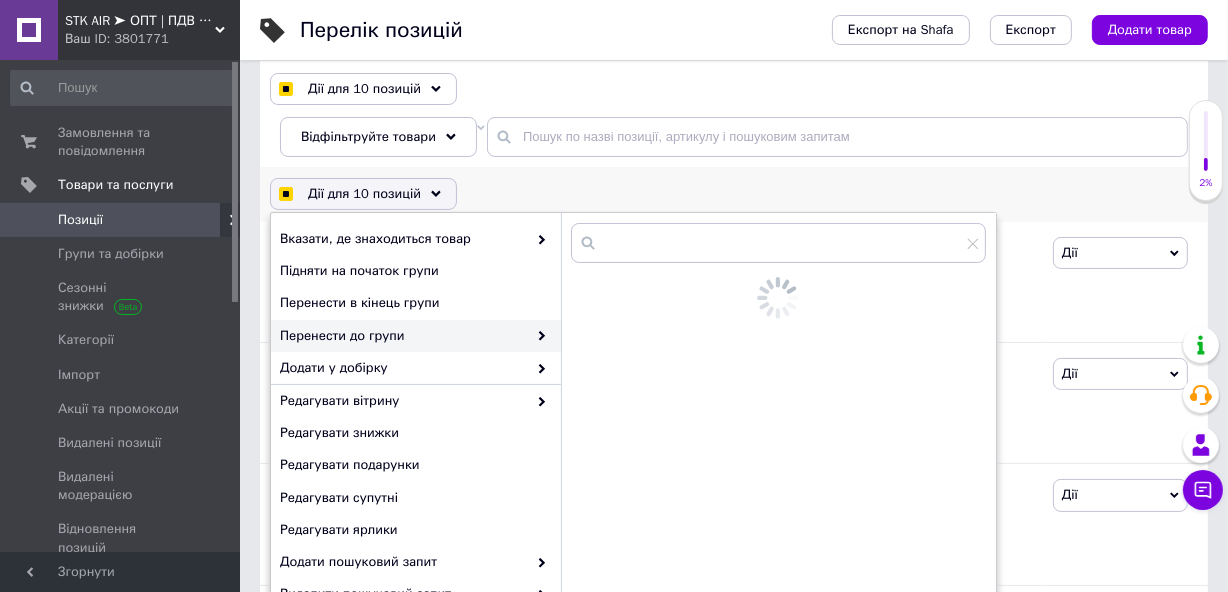 checkbox on "true" 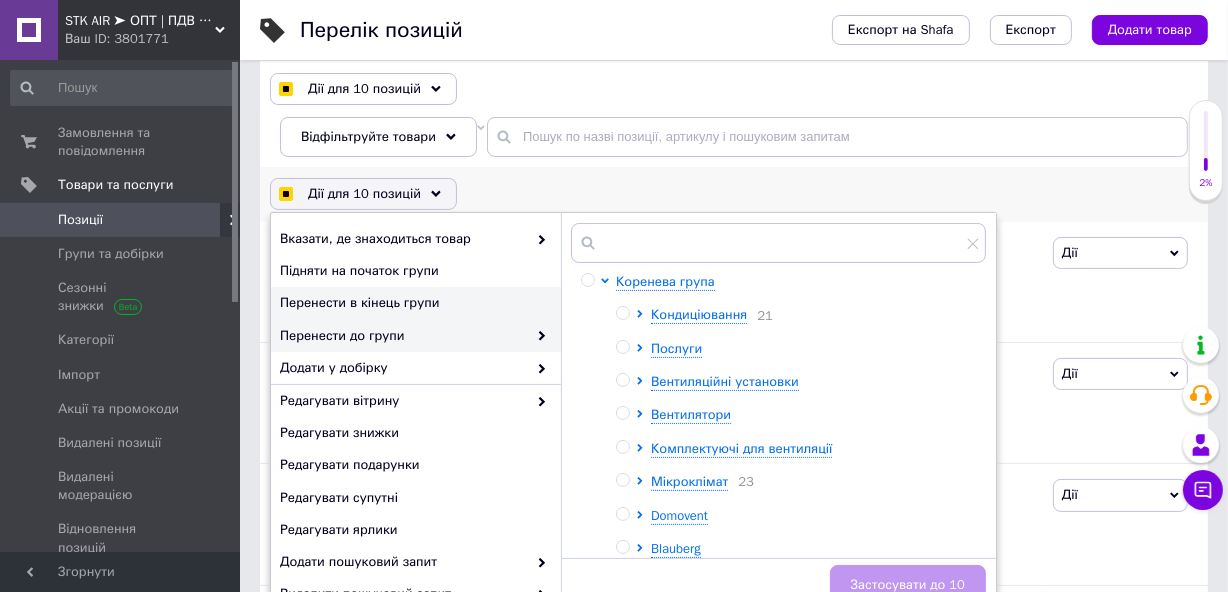 checkbox on "true" 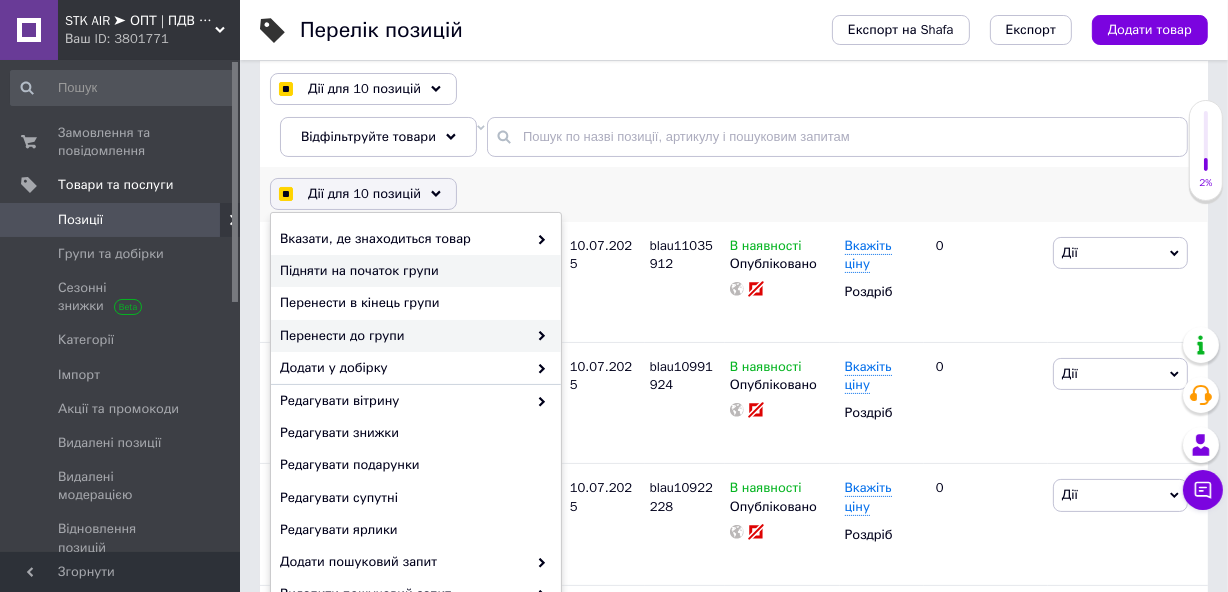 checkbox on "true" 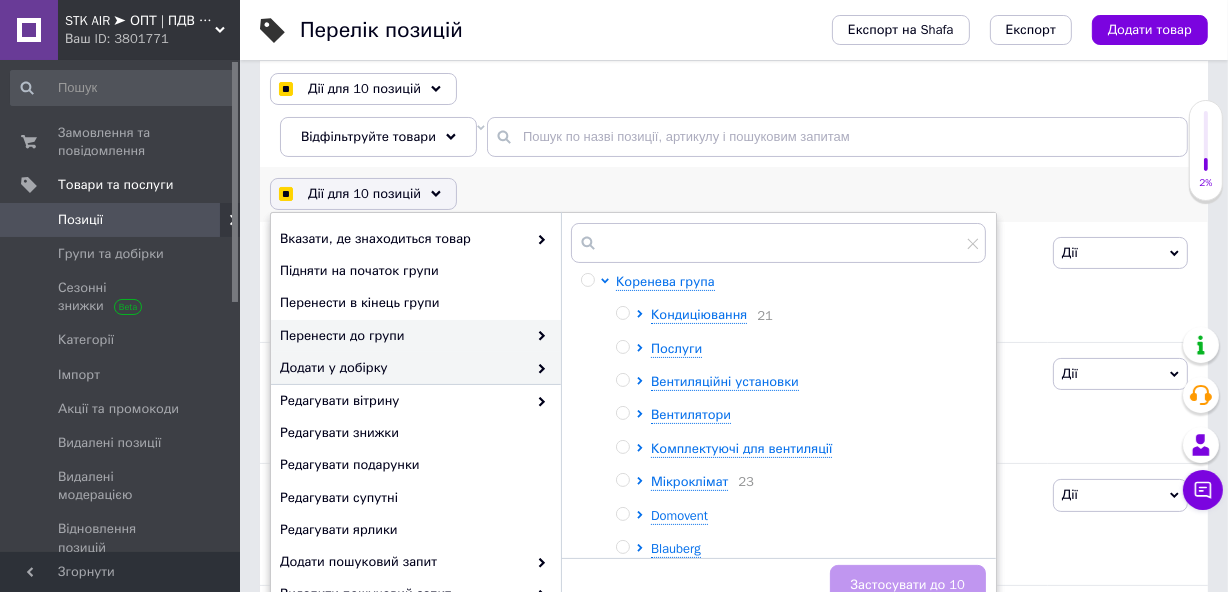 checkbox on "true" 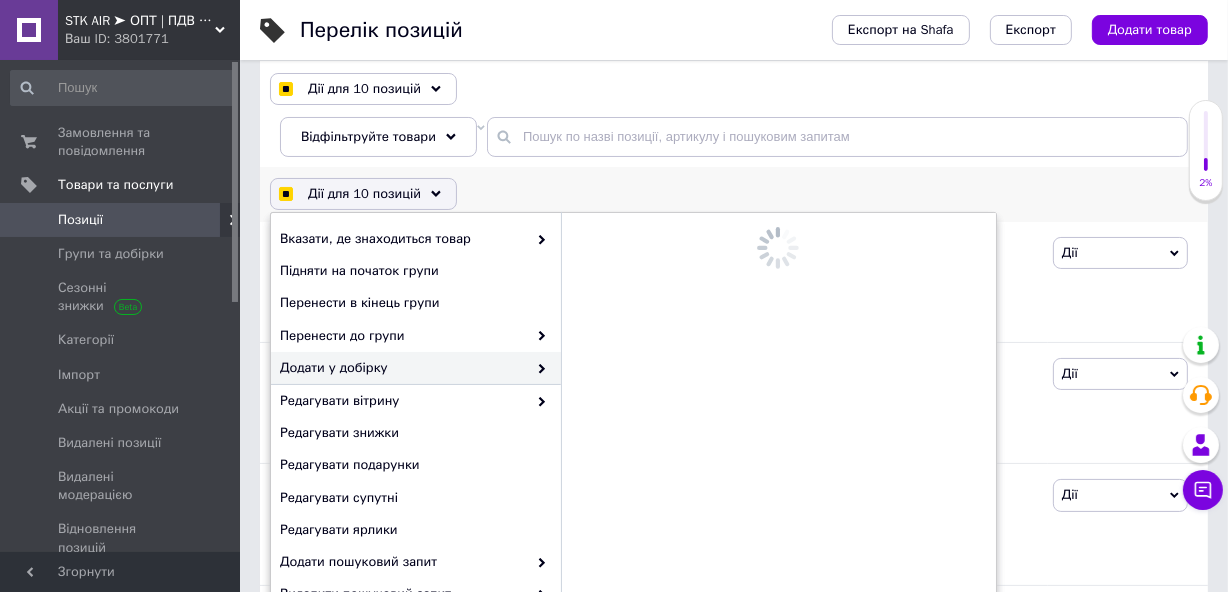 checkbox on "true" 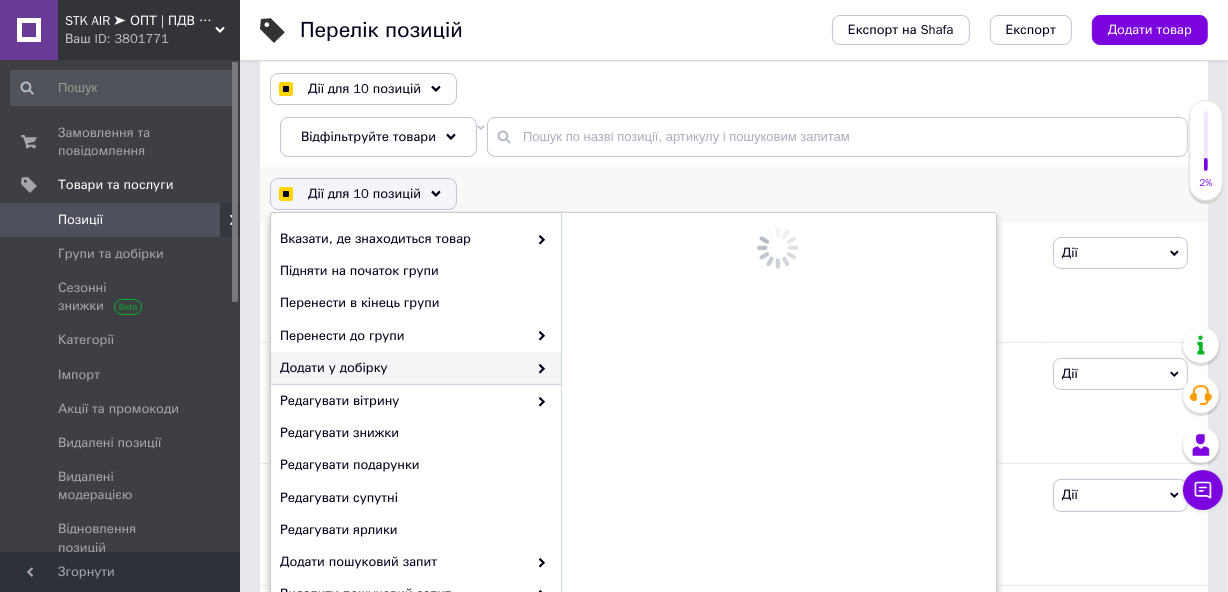 checkbox on "true" 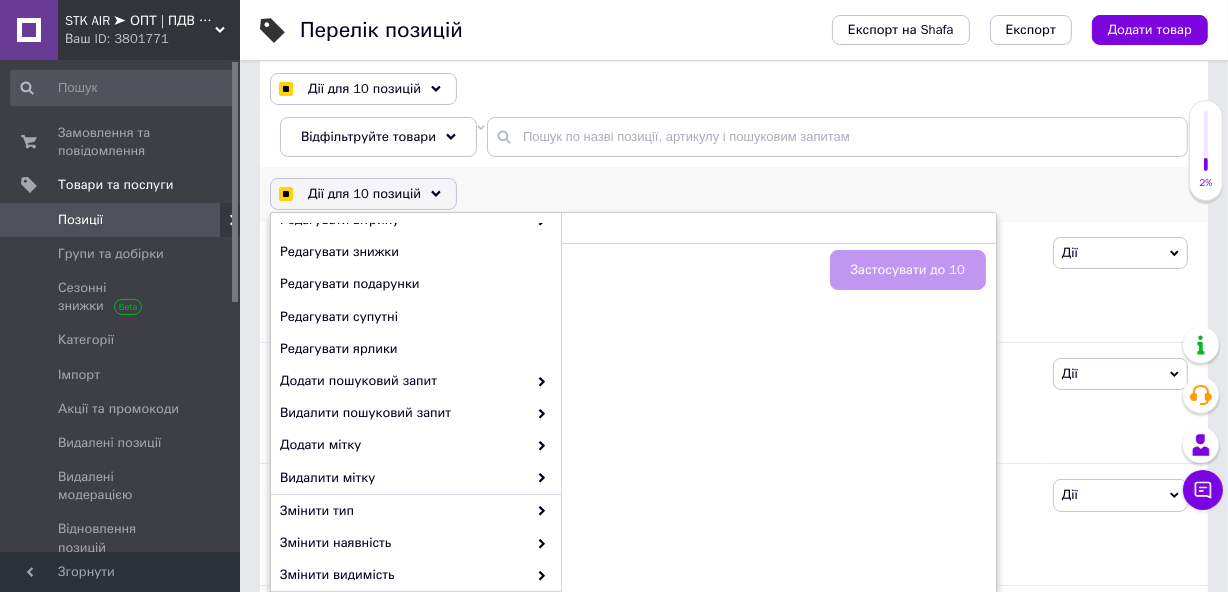 scroll, scrollTop: 235, scrollLeft: 0, axis: vertical 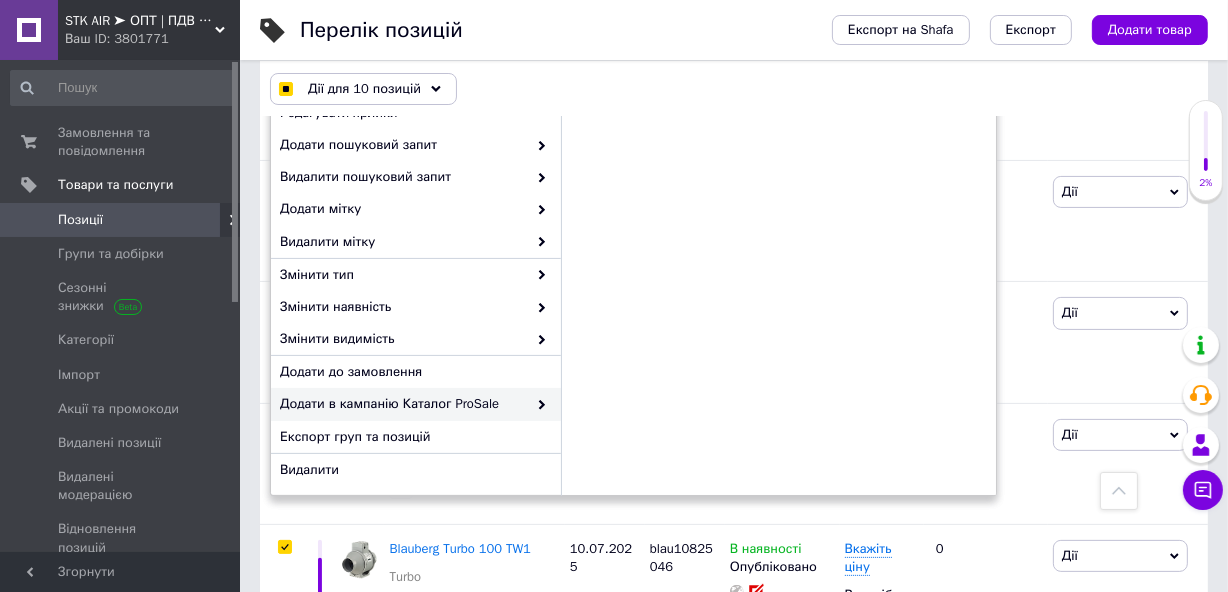 checkbox on "true" 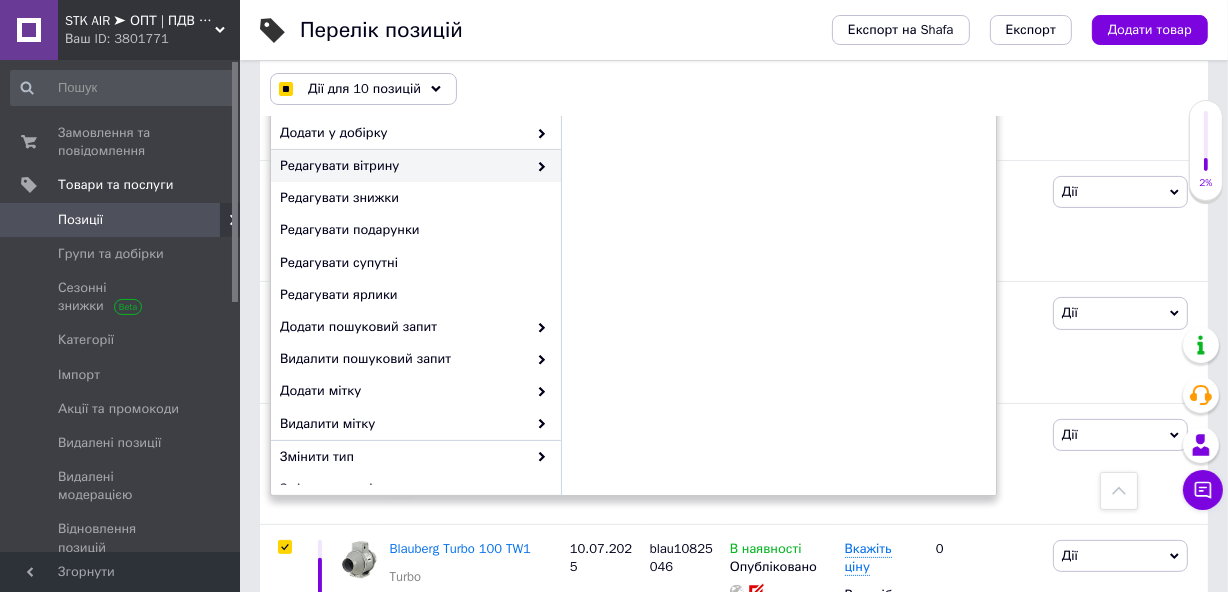 scroll, scrollTop: 0, scrollLeft: 0, axis: both 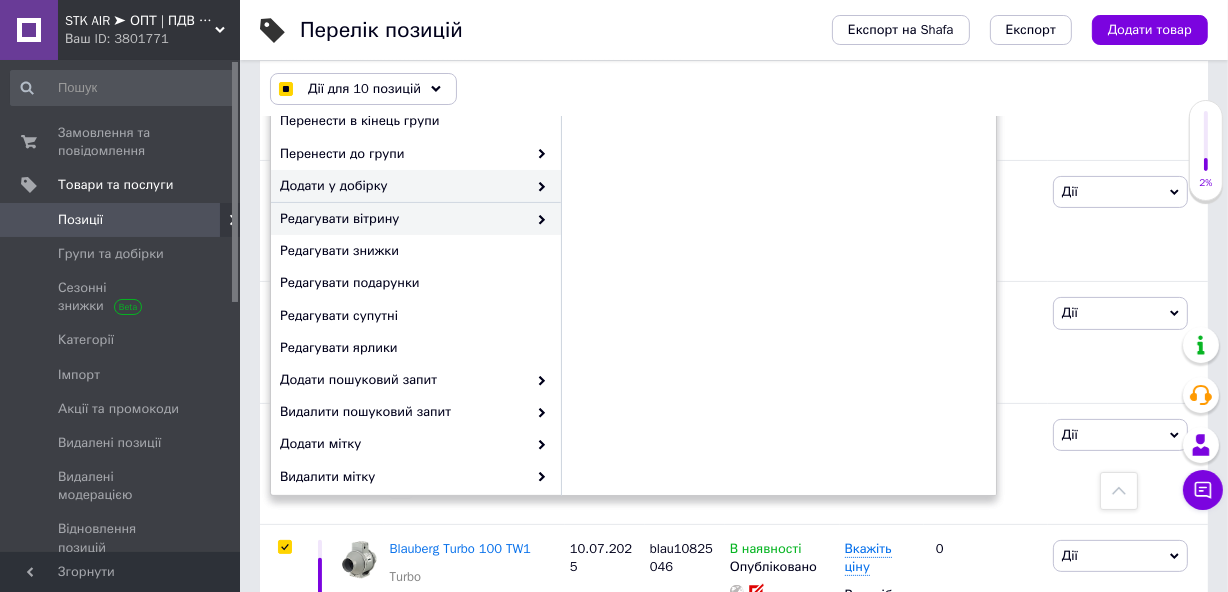 checkbox on "true" 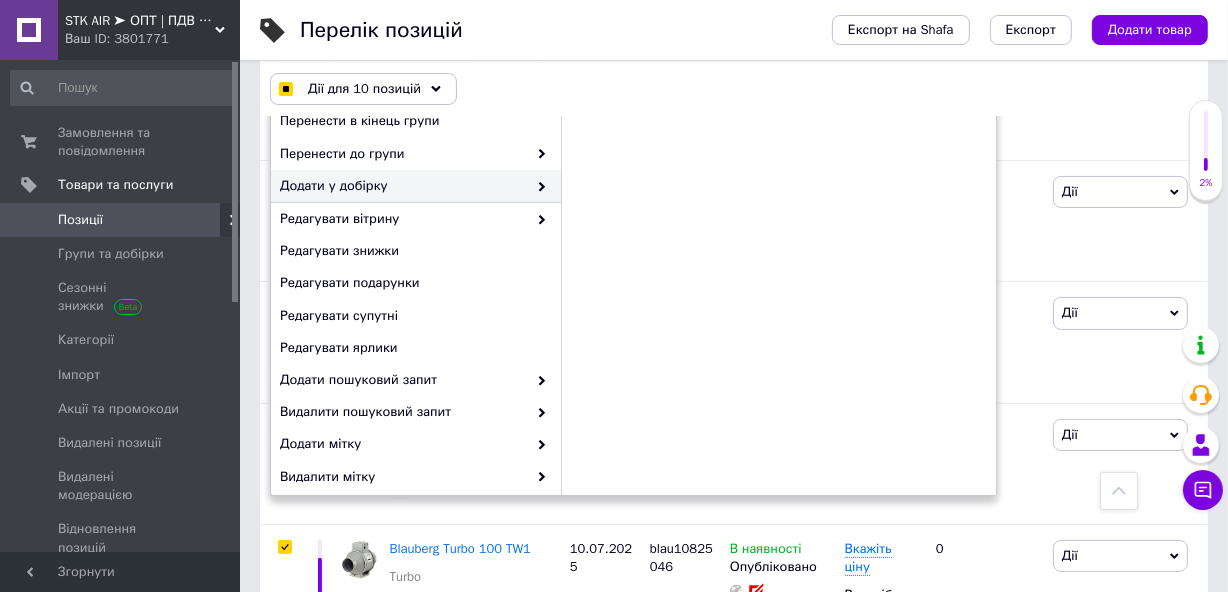scroll, scrollTop: 181, scrollLeft: 0, axis: vertical 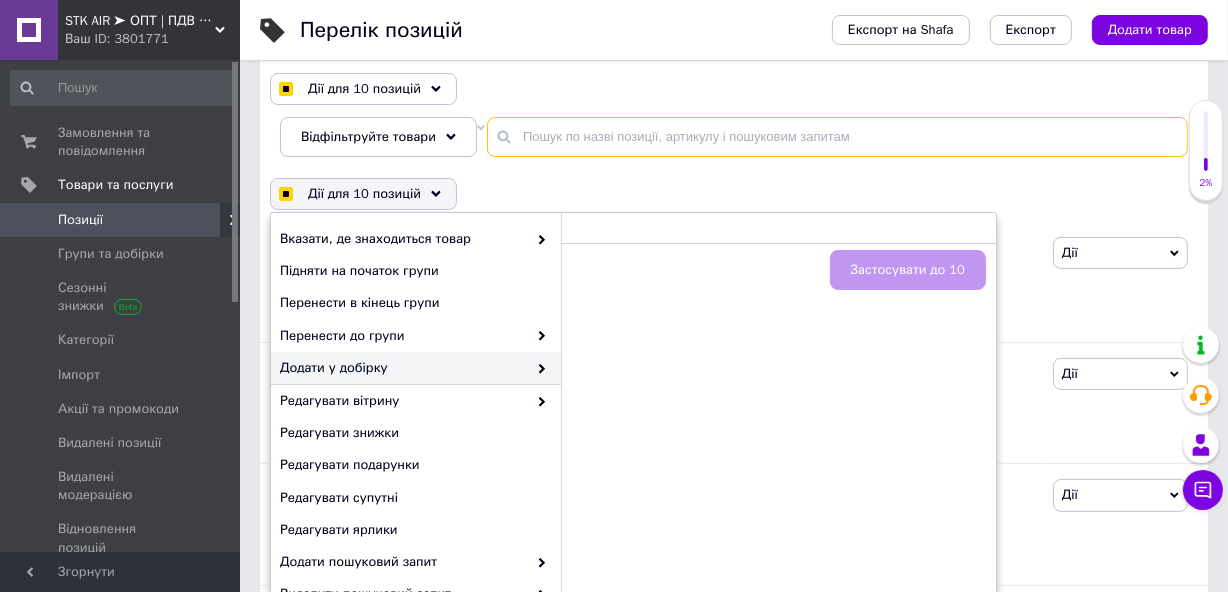 click at bounding box center (837, 137) 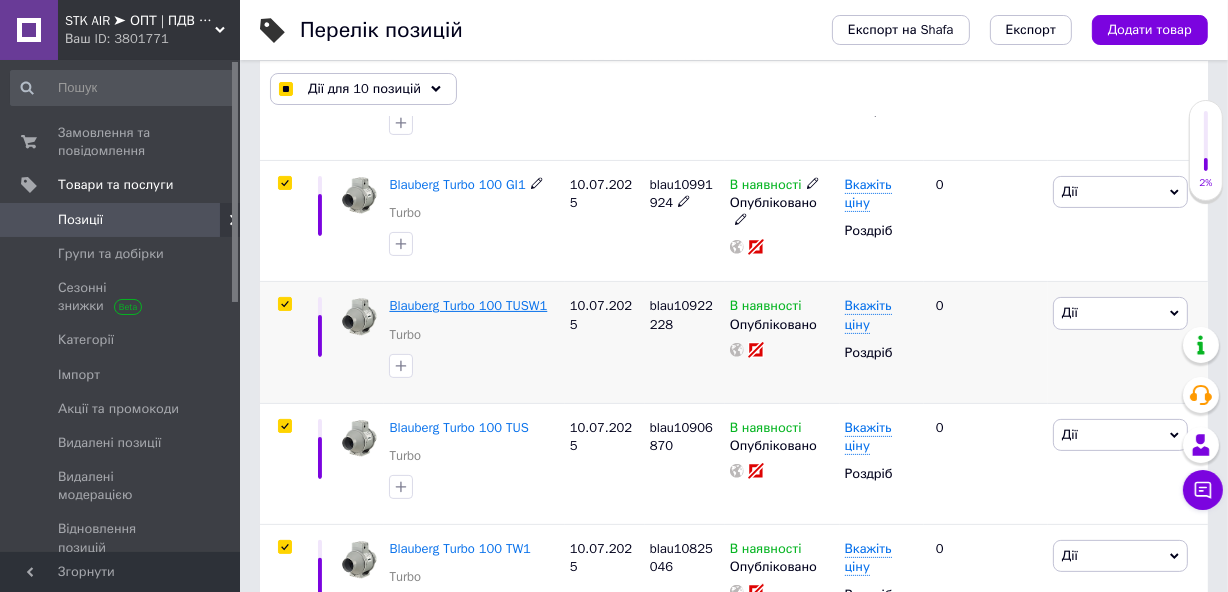 scroll, scrollTop: 181, scrollLeft: 0, axis: vertical 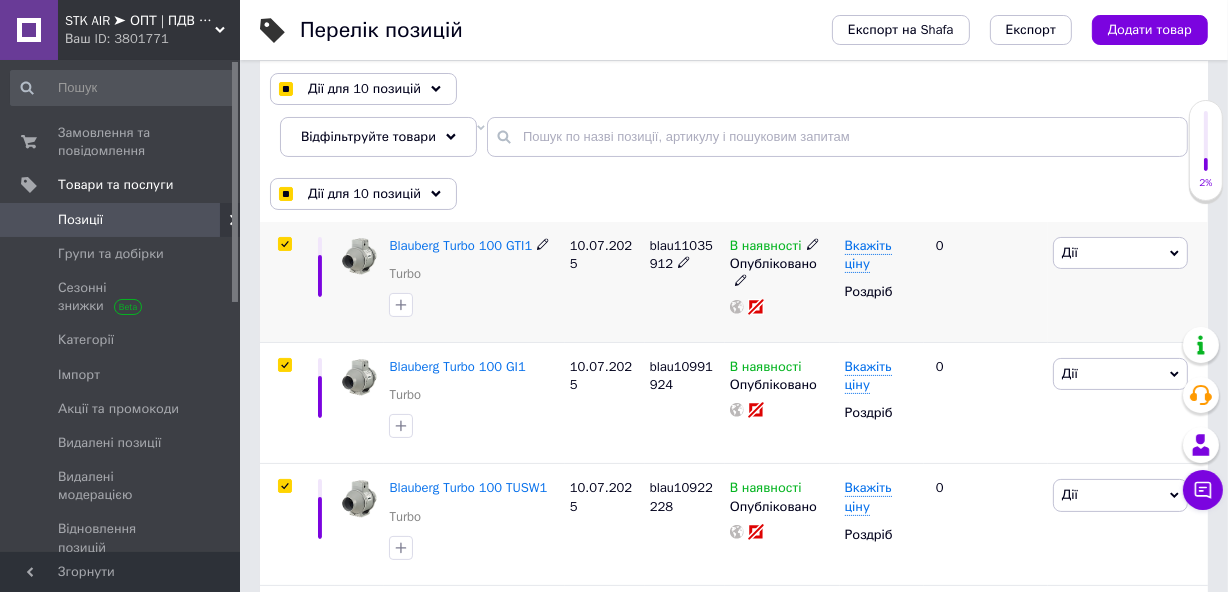 click at bounding box center (284, 244) 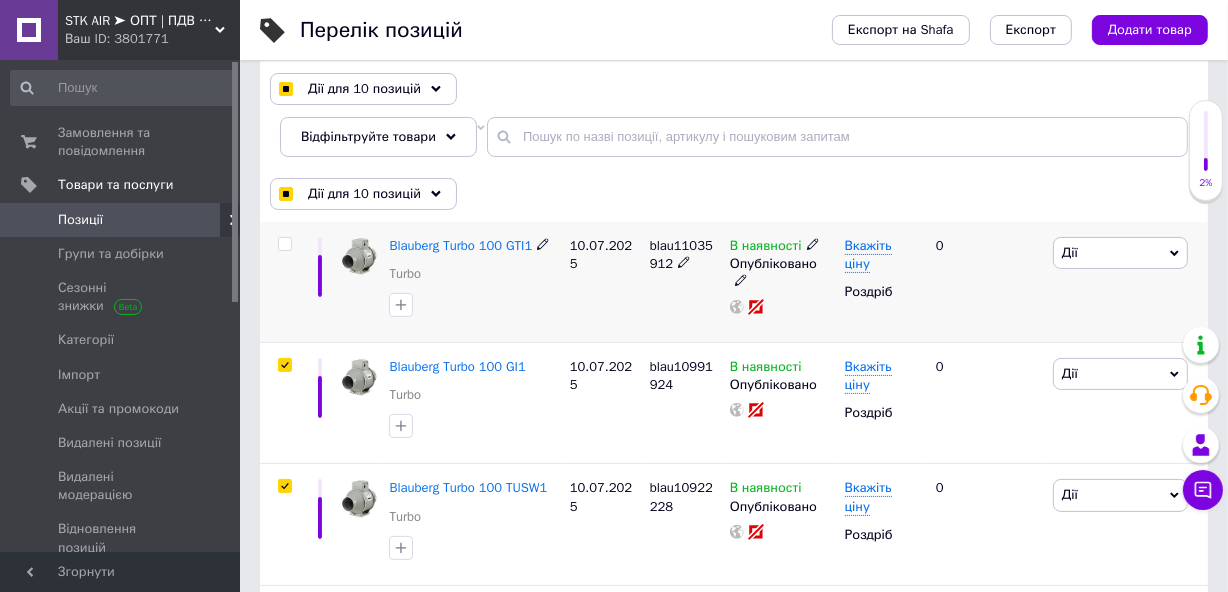 checkbox on "false" 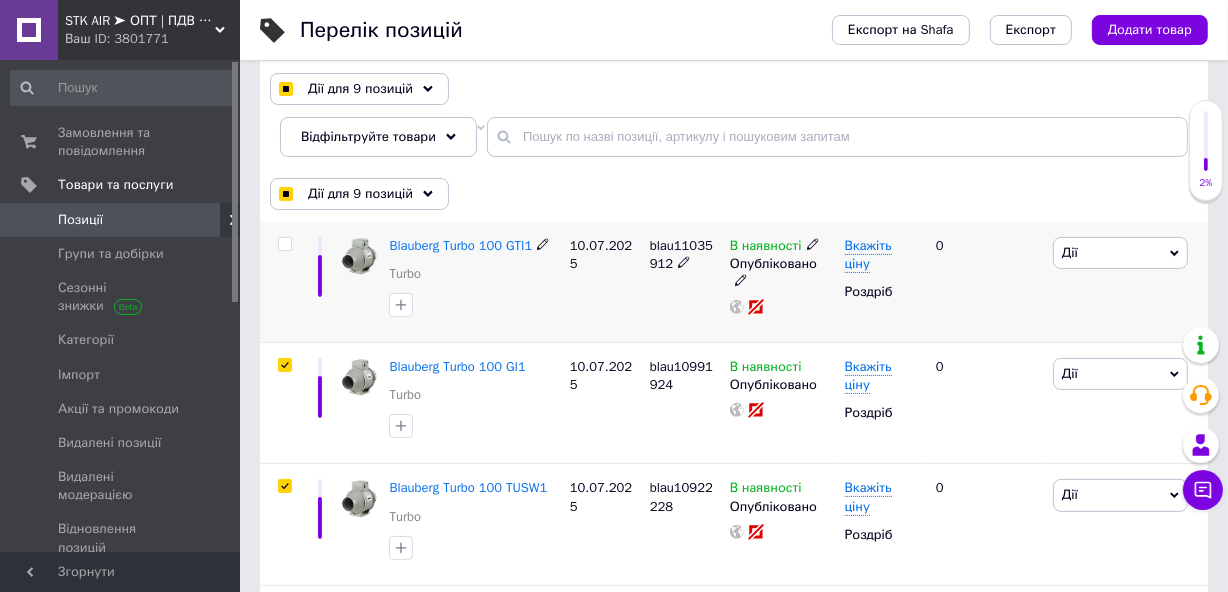 click at bounding box center (284, 244) 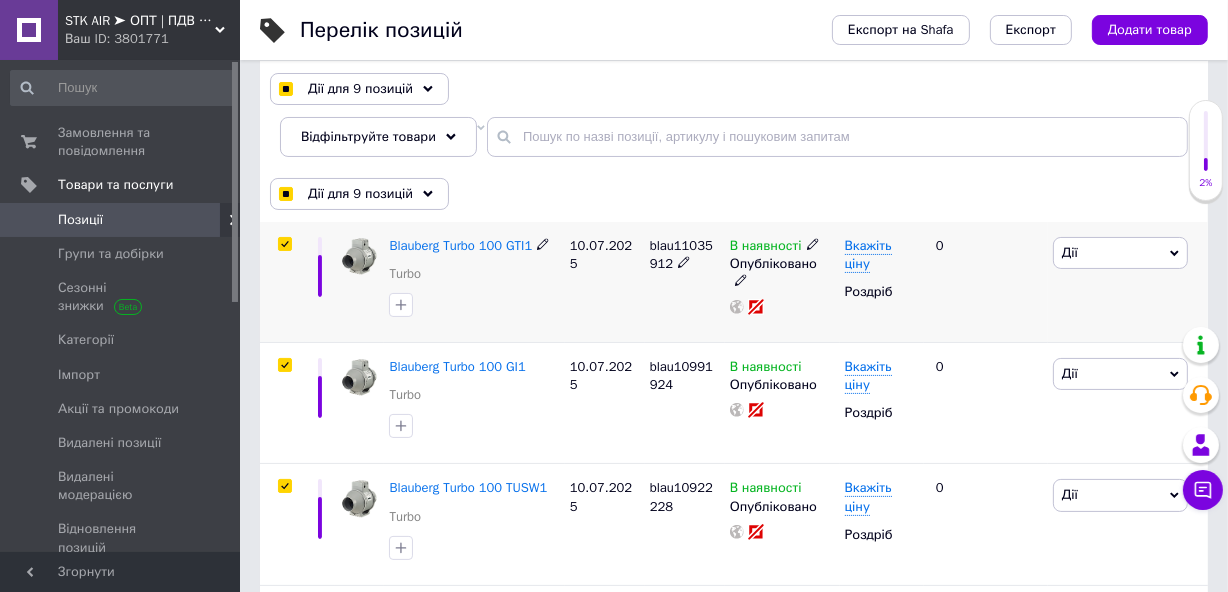 checkbox on "true" 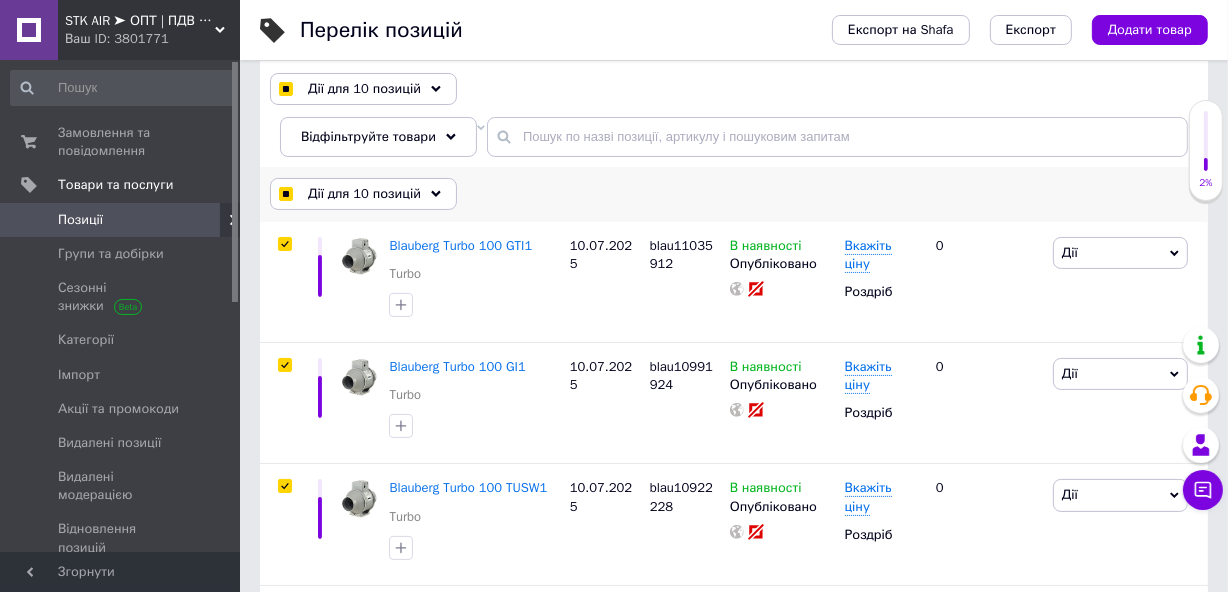 click on "Дії для 10 позицій Вибрати усі 245 позицій Вибрані всі 245 позицій Скасувати обрані Вказати, де знаходиться товар Підняти на початок групи Перенести в кінець групи Перенести до групи Додати у добірку Редагувати вітрину Редагувати знижки Редагувати подарунки Редагувати супутні Редагувати ярлики Додати пошуковий запит Видалити пошуковий запит Додати мітку Видалити мітку Змінити тип Змінити наявність Змінити видимість Додати до замовлення Додати в кампанію Каталог ProSale Експорт груп та позицій Видалити" at bounding box center [734, 194] 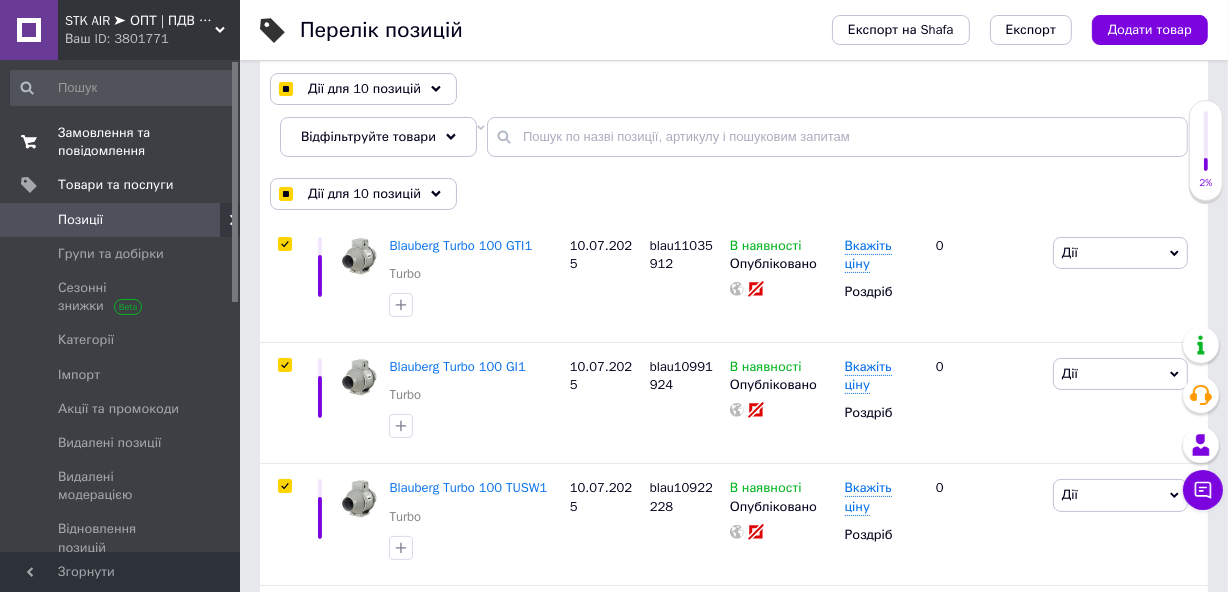 click on "Замовлення та повідомлення" at bounding box center (121, 142) 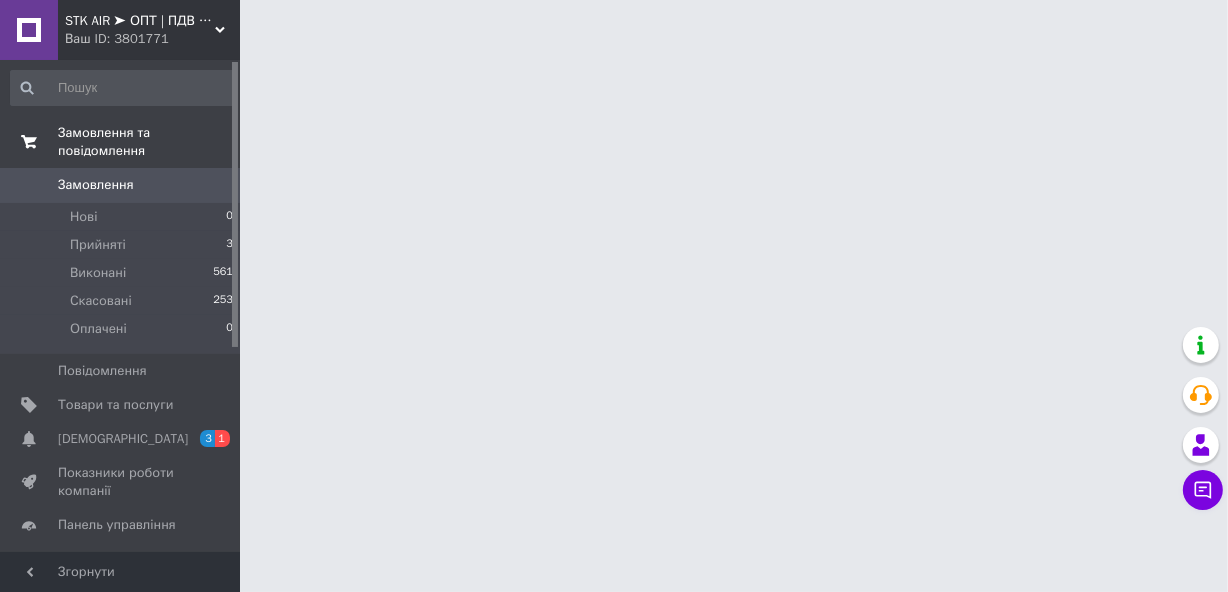 scroll, scrollTop: 0, scrollLeft: 0, axis: both 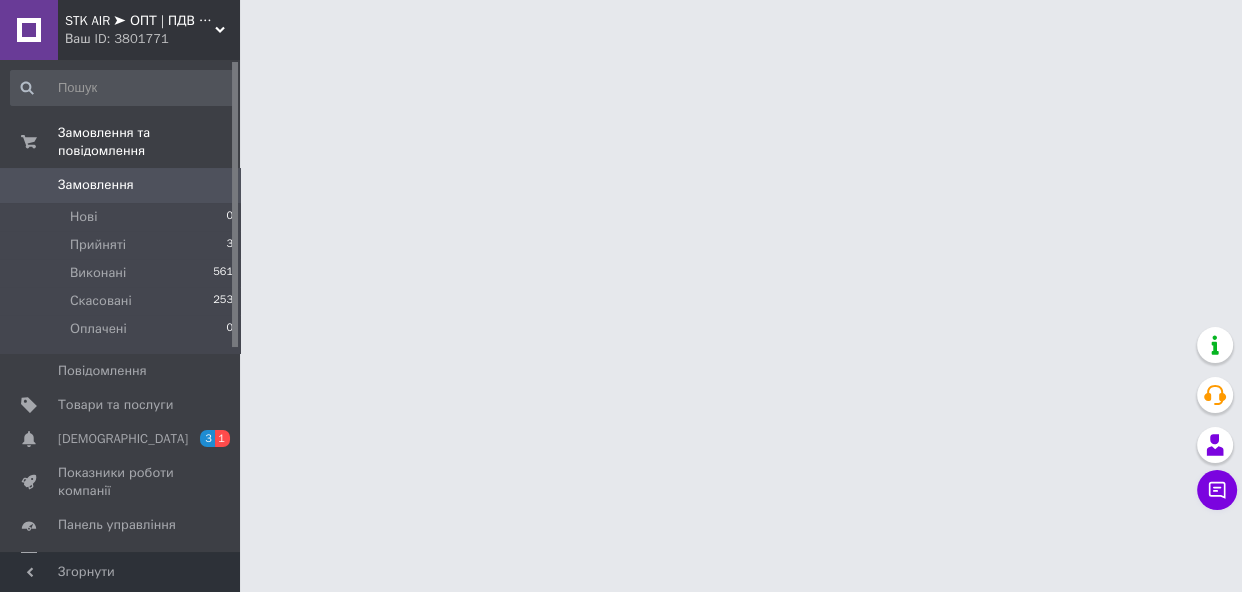click on "STK AIR ➤ ОПТ | ПДВ | РОЗДРІБ | ВЕНТИЛЯЦІЯ ТА КОНДИЦІОНЕРИ" at bounding box center [140, 21] 